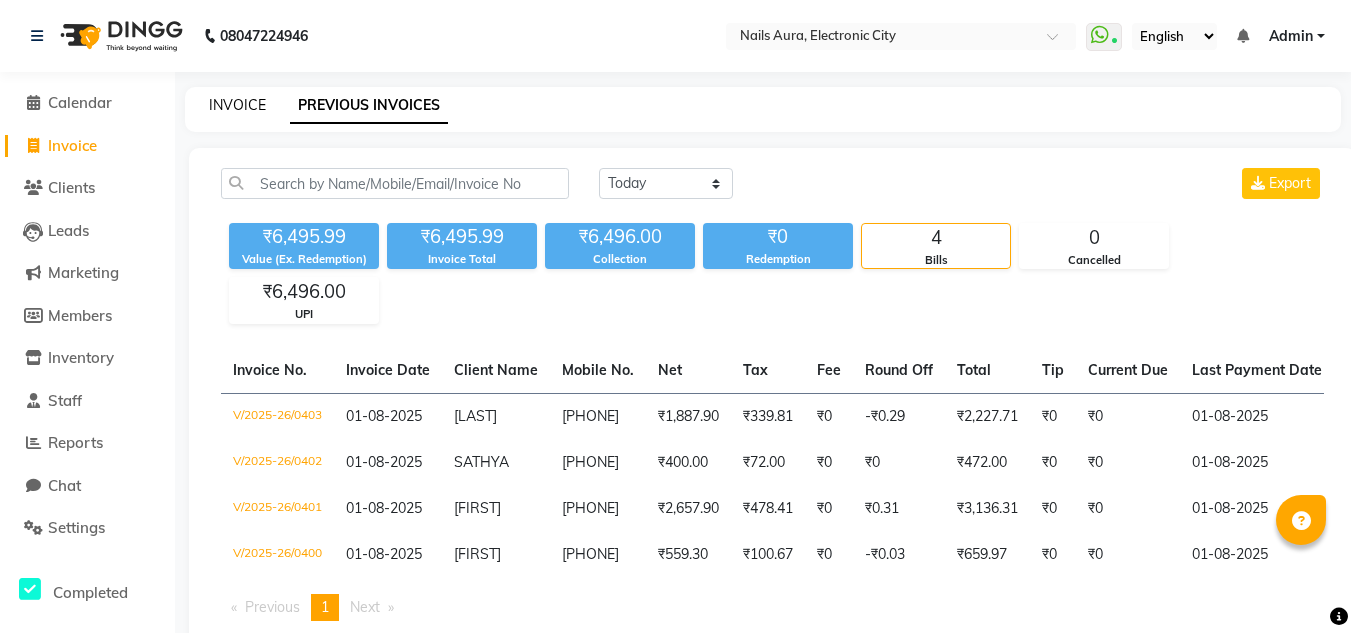 scroll, scrollTop: 0, scrollLeft: 0, axis: both 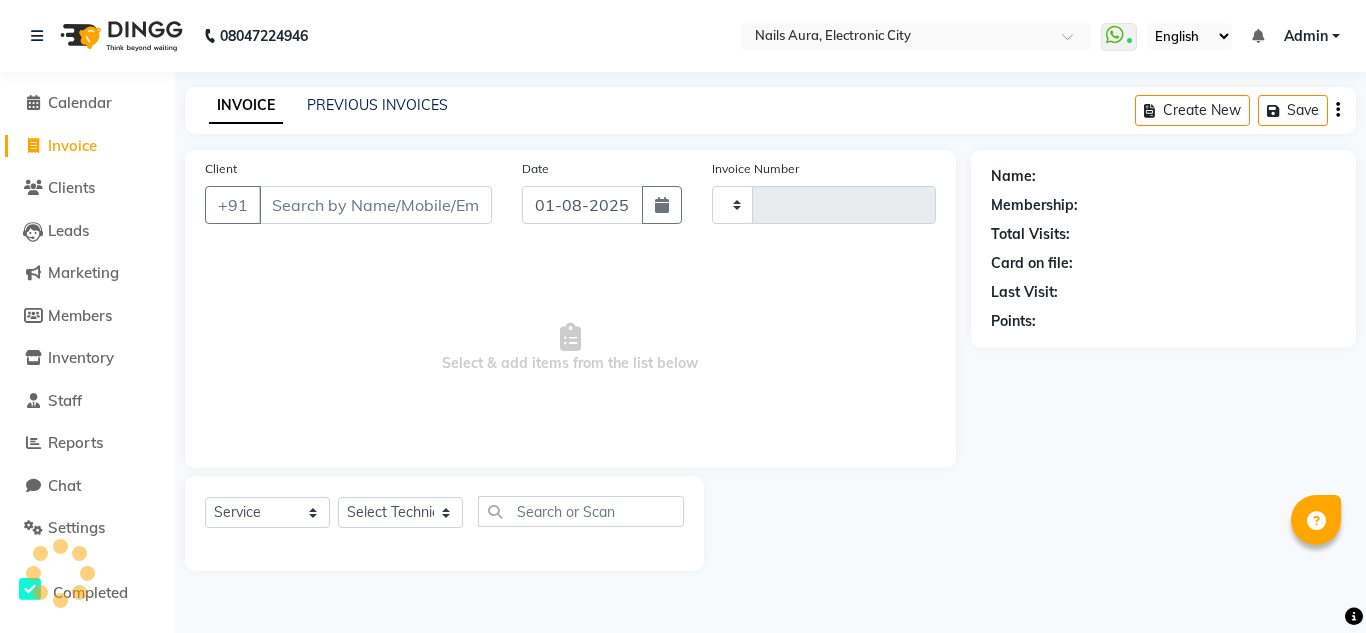type on "0404" 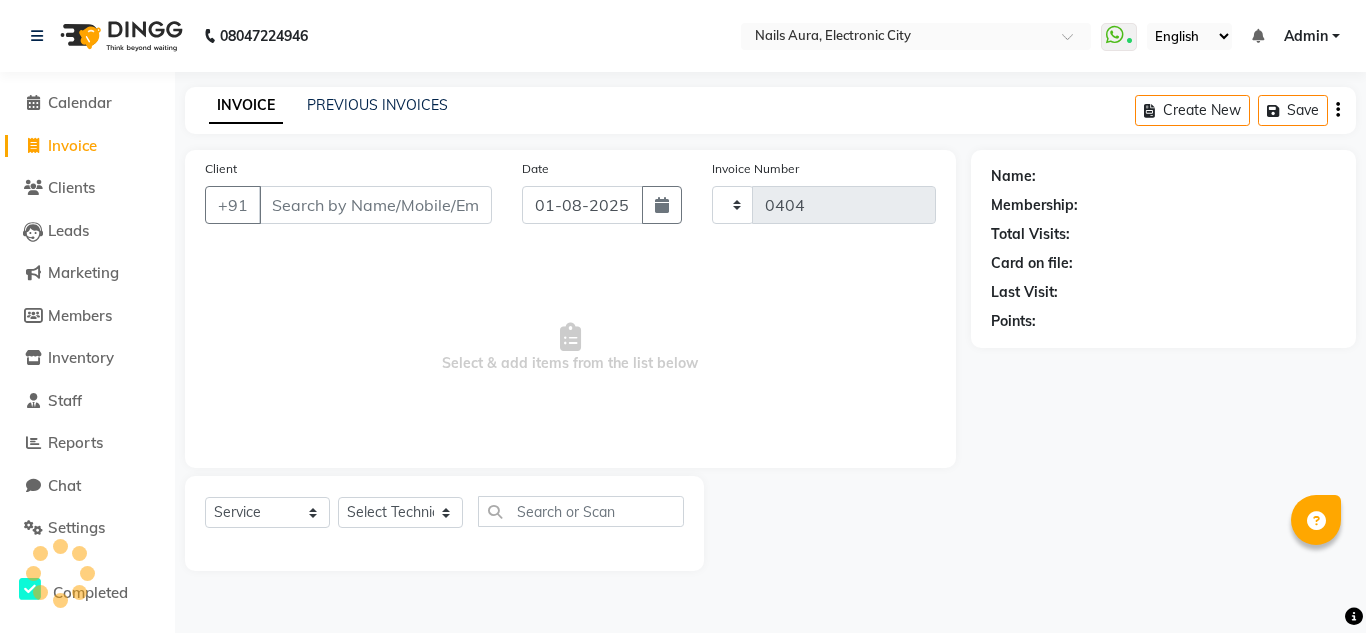 select on "8179" 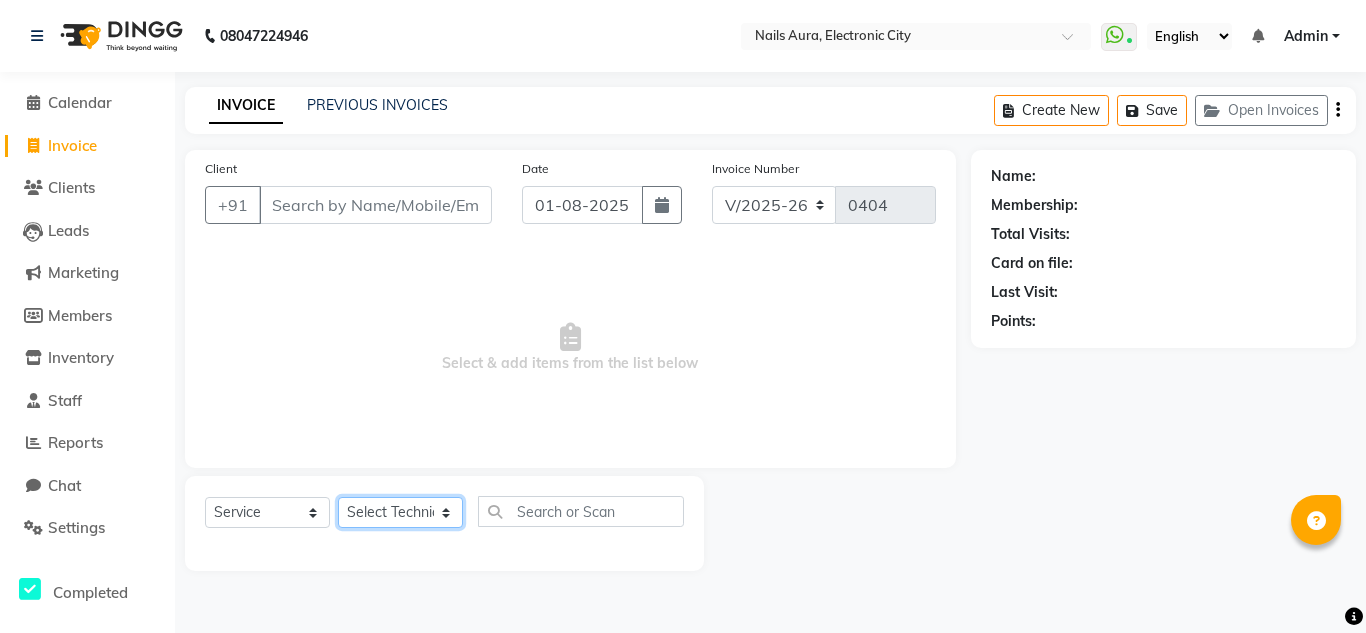 click on "Select Technician" 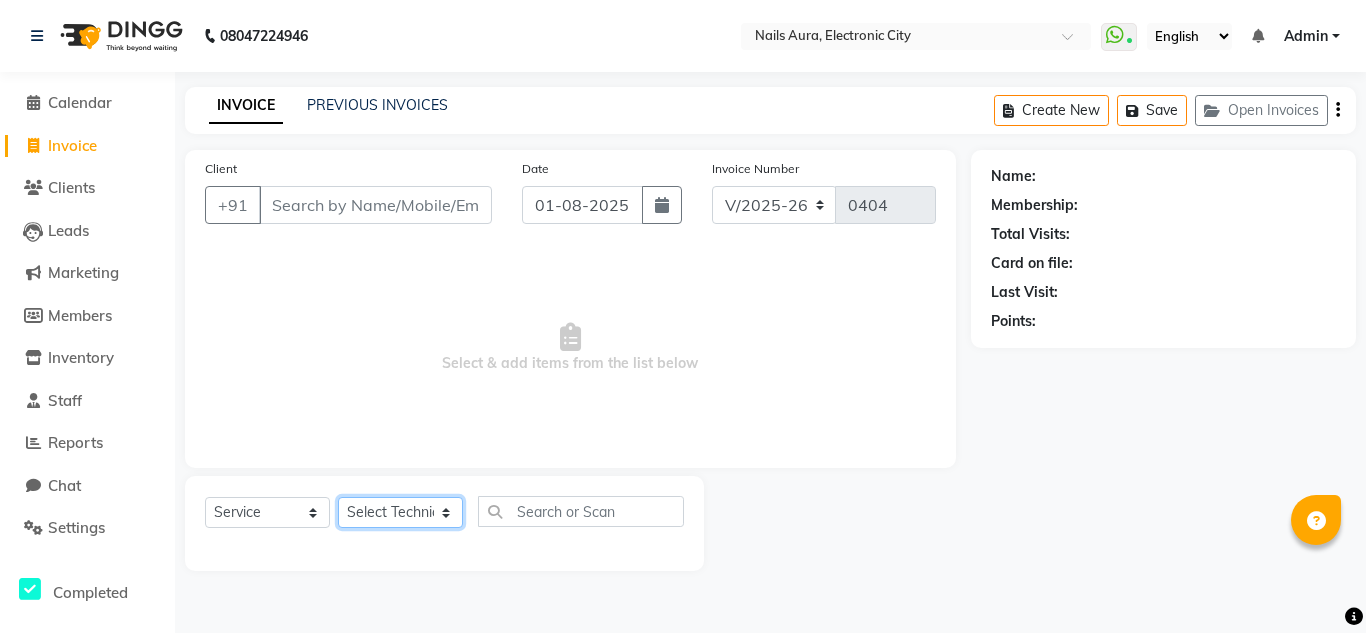 select on "80444" 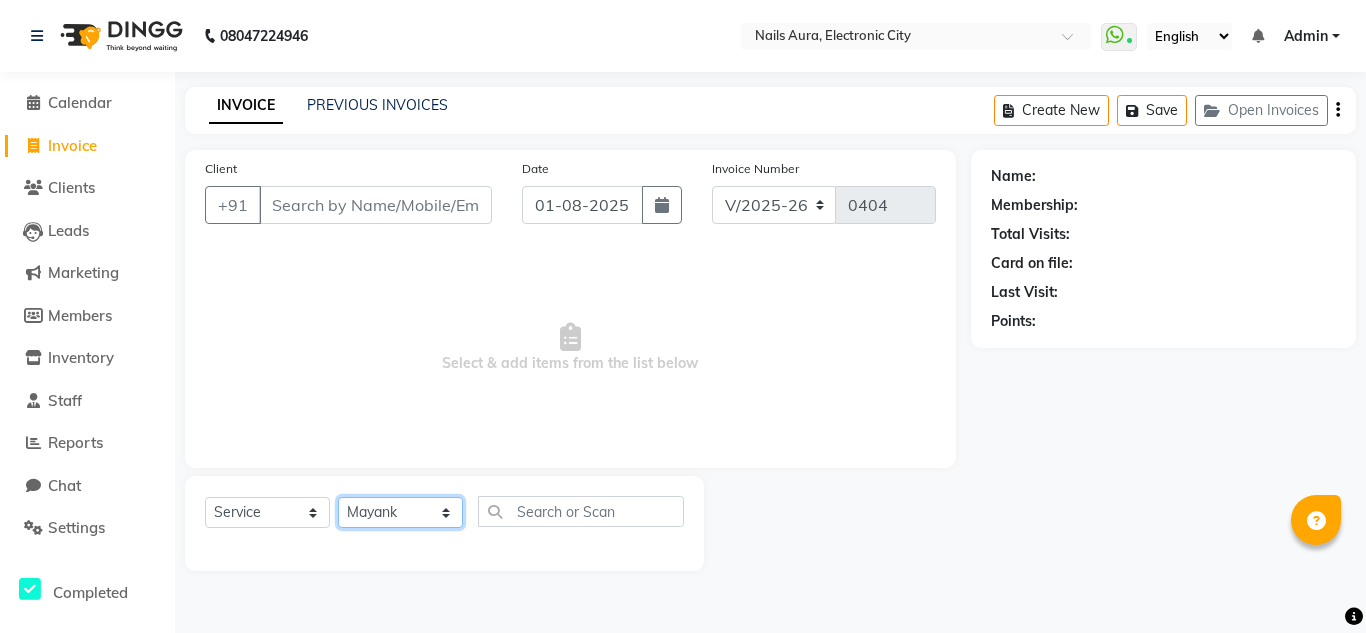 click on "Select Technician [FIRST] [FIRST] [FIRST] [FIRST] [FIRST] [FIRST] [FIRST] [FIRST] [FIRST] [LAST] [FIRST] [FIRST] [FIRST]" 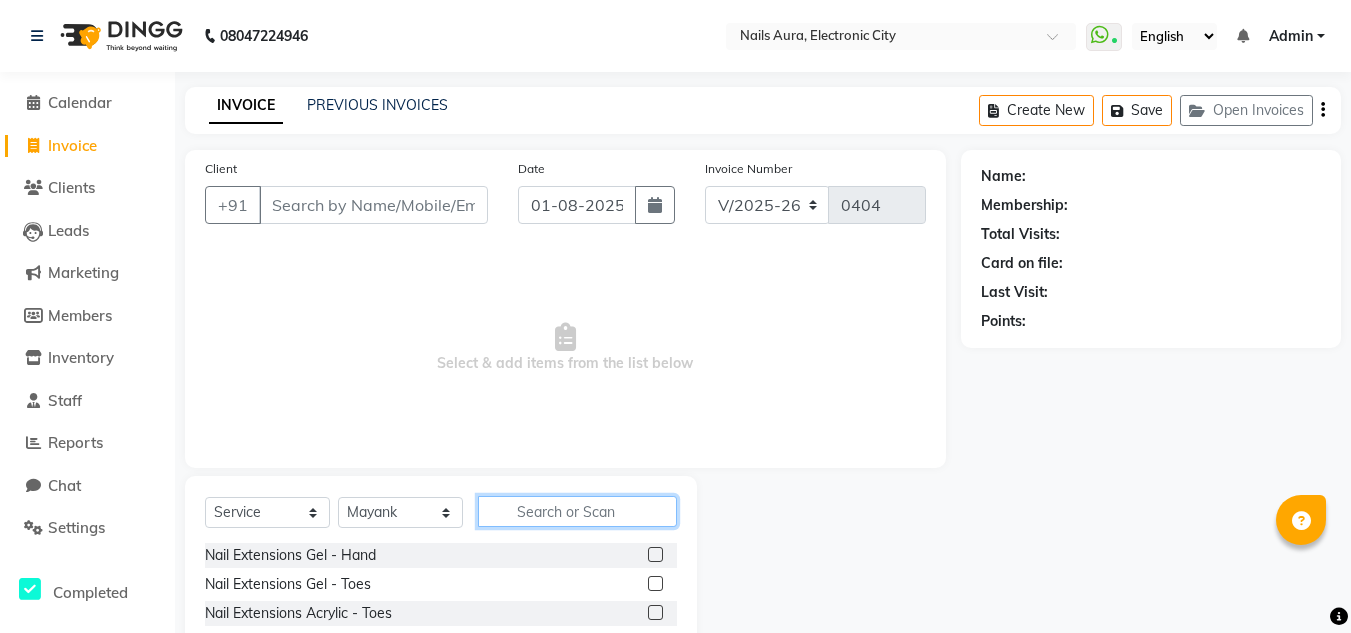 click 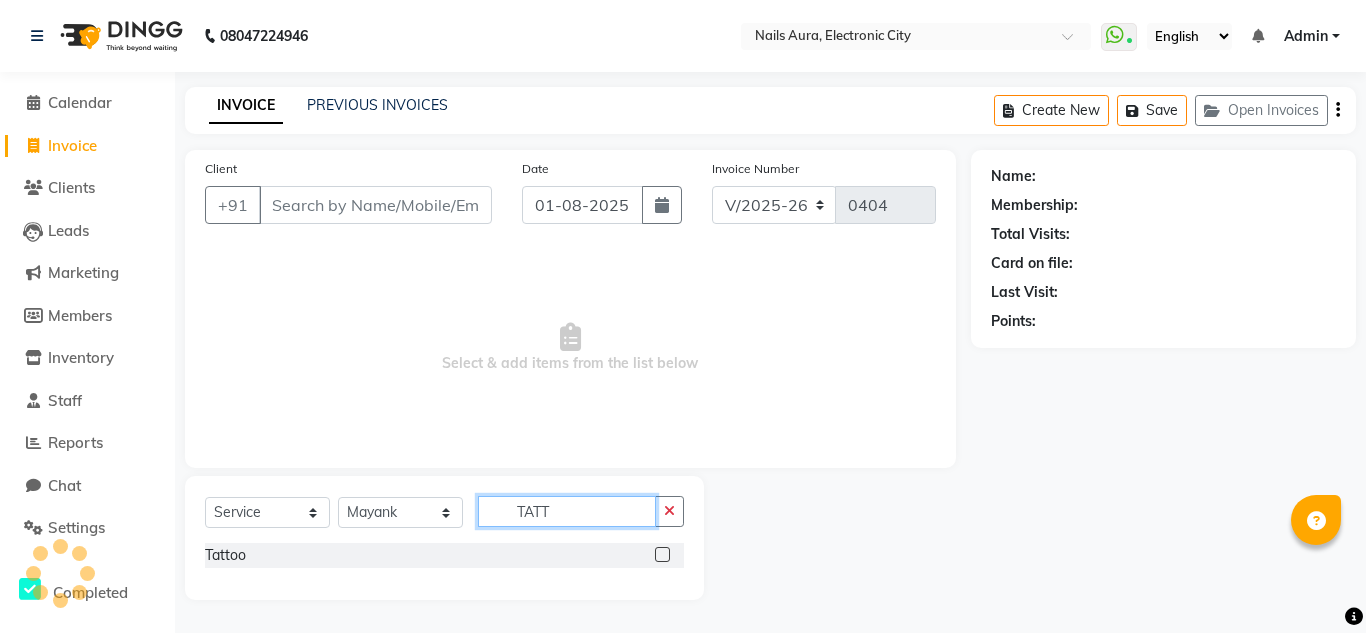 type on "TATT" 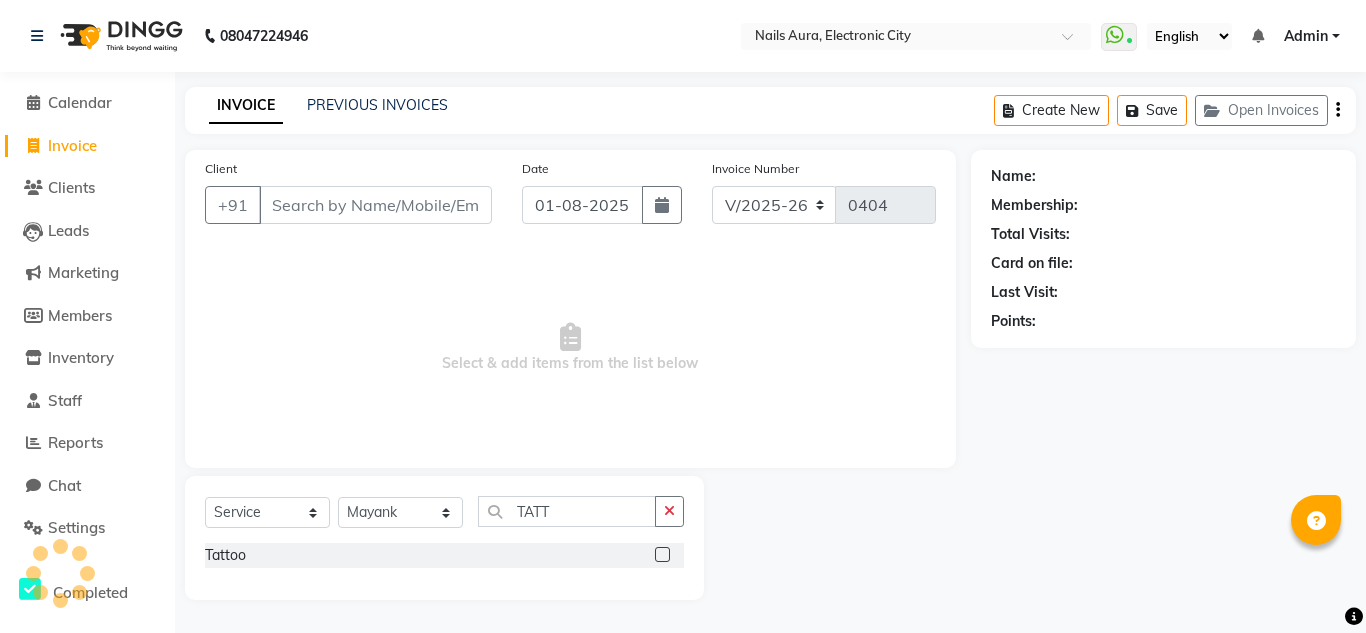 click 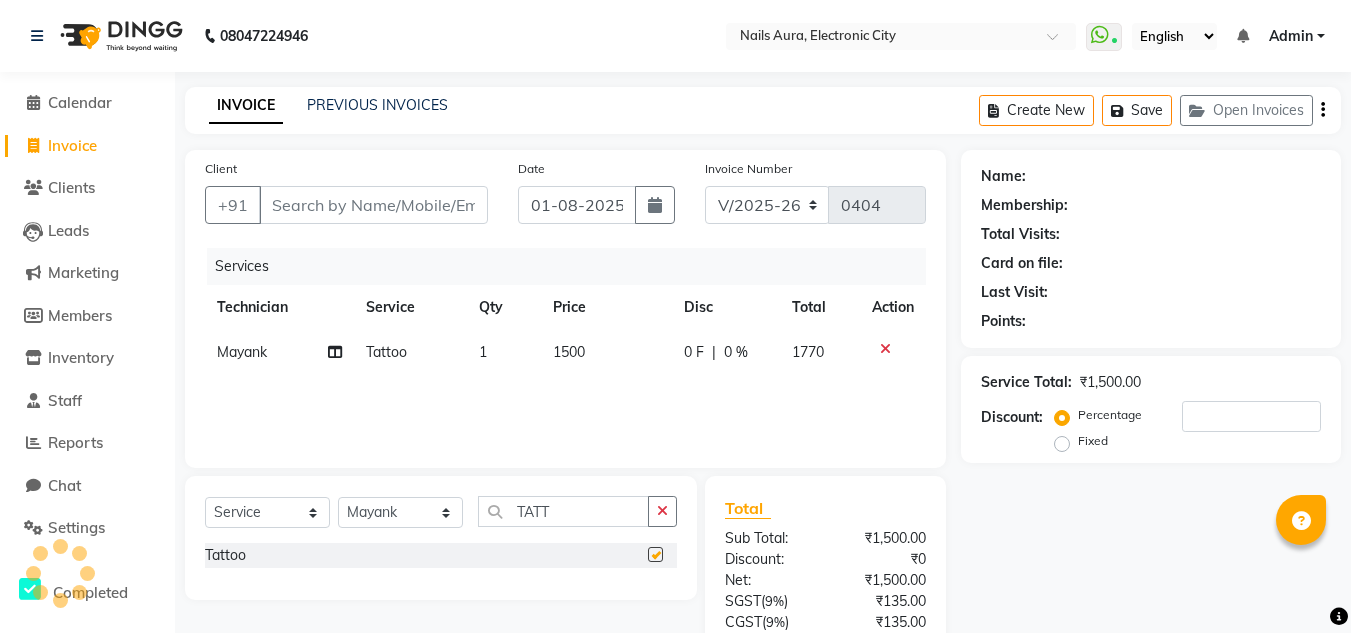 checkbox on "false" 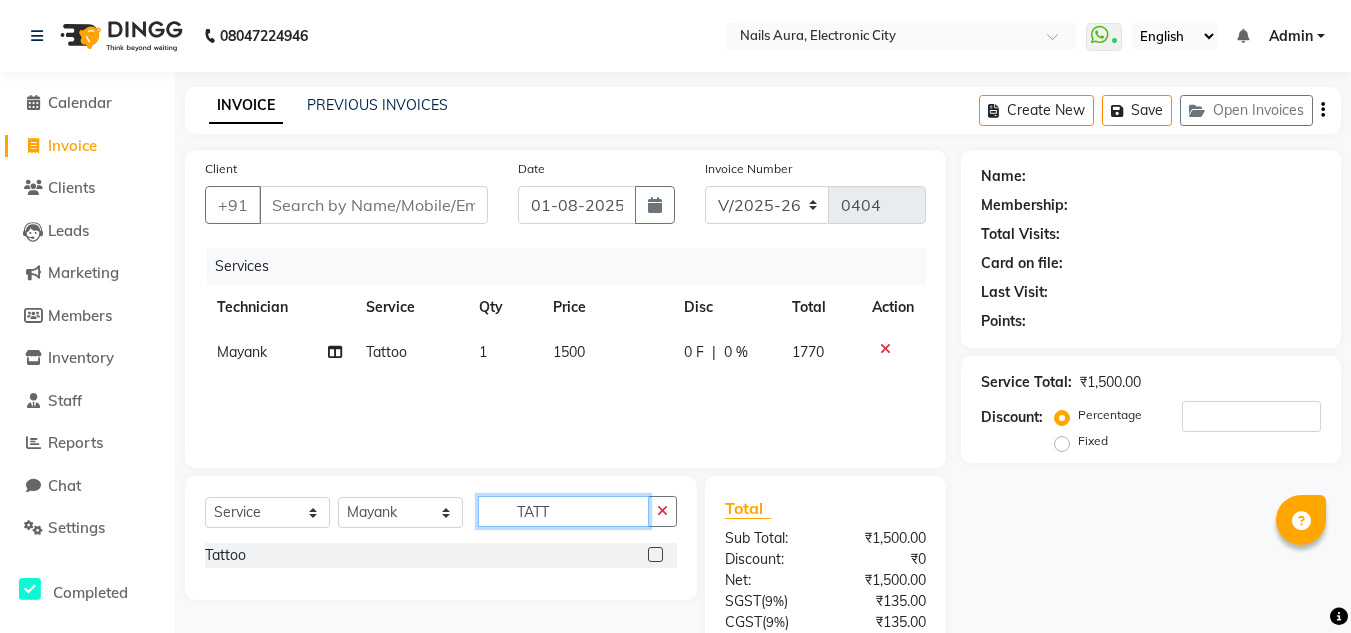 click on "TATT" 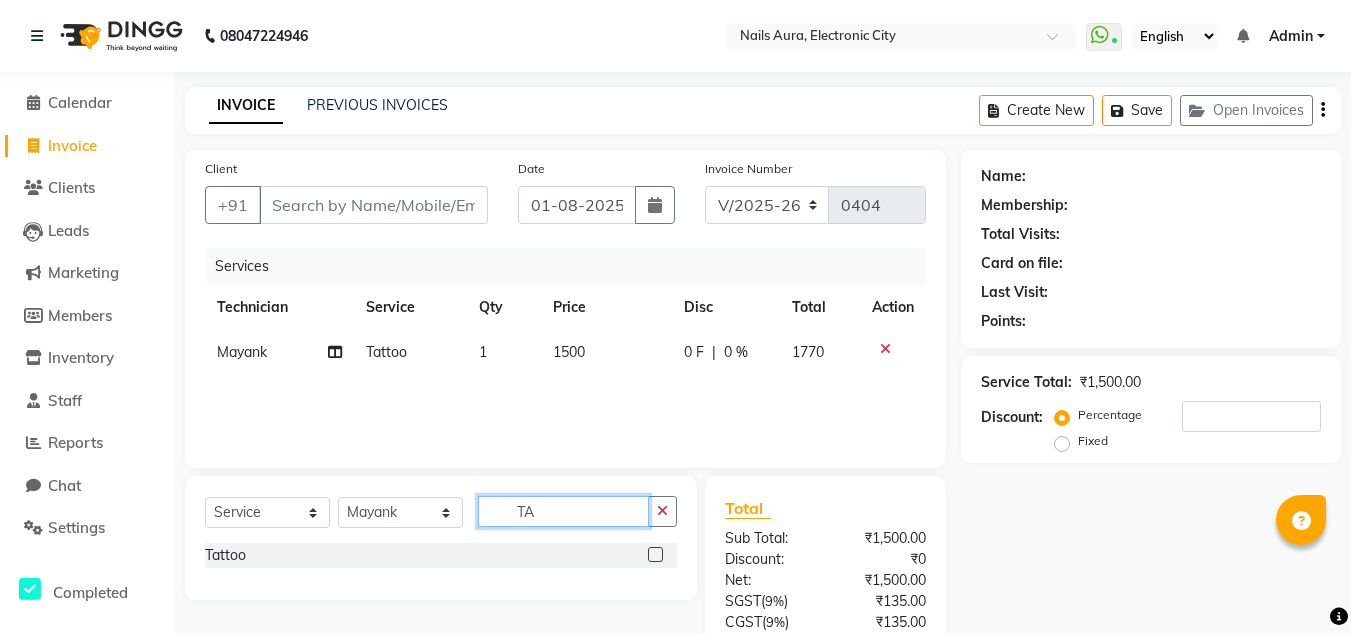 type on "T" 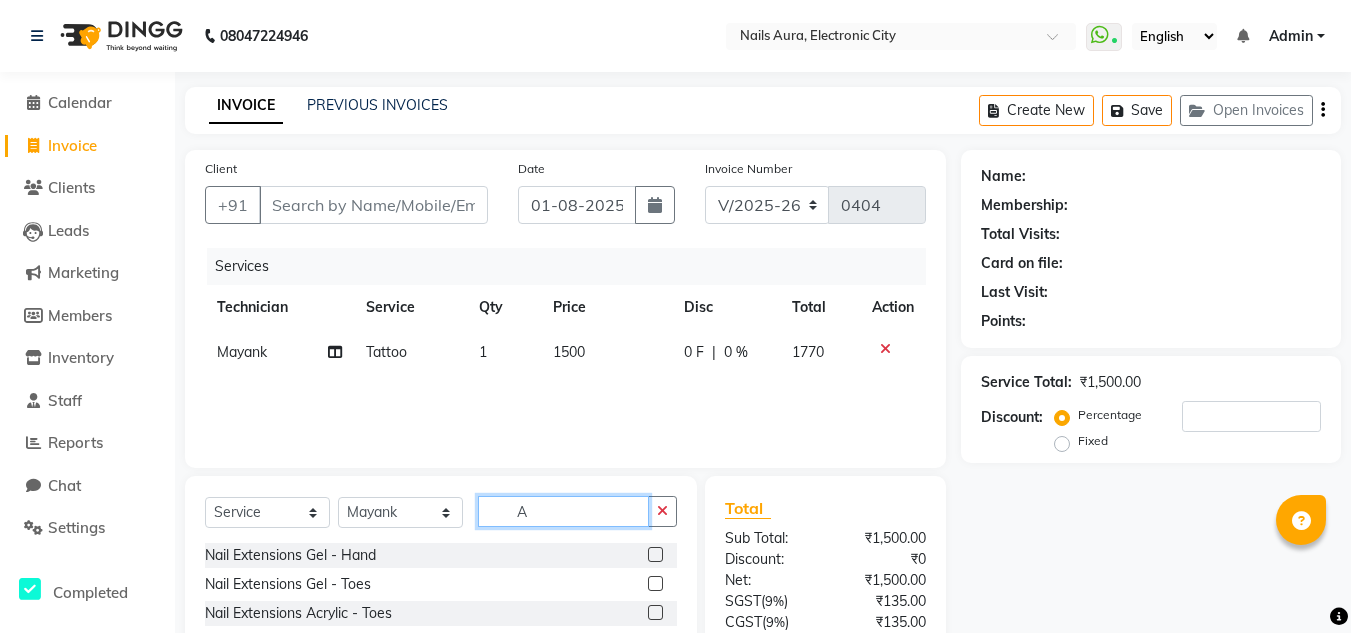 scroll, scrollTop: 168, scrollLeft: 0, axis: vertical 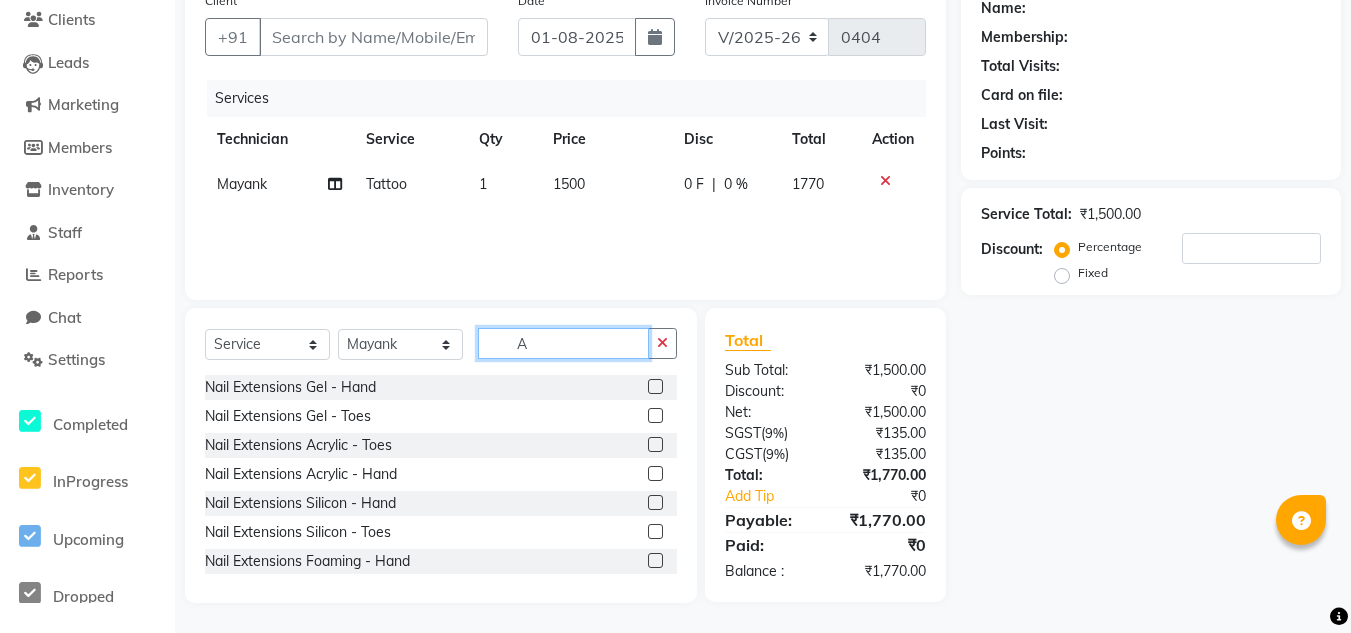 type on "A" 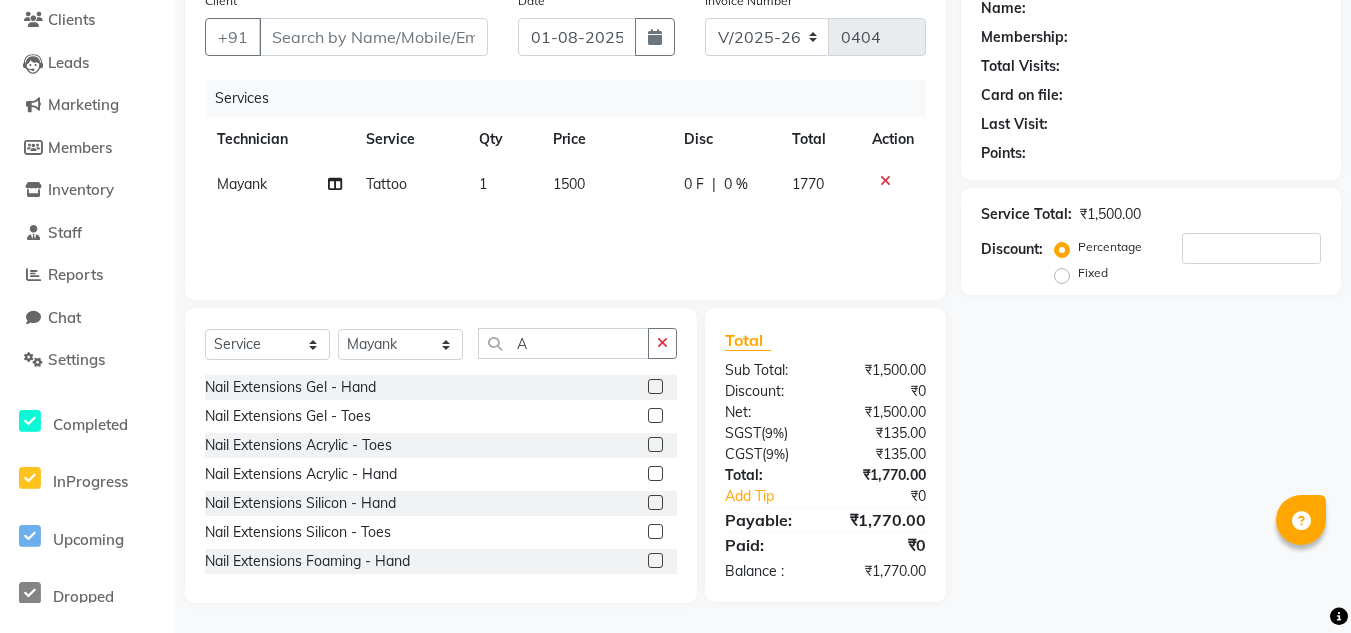 click 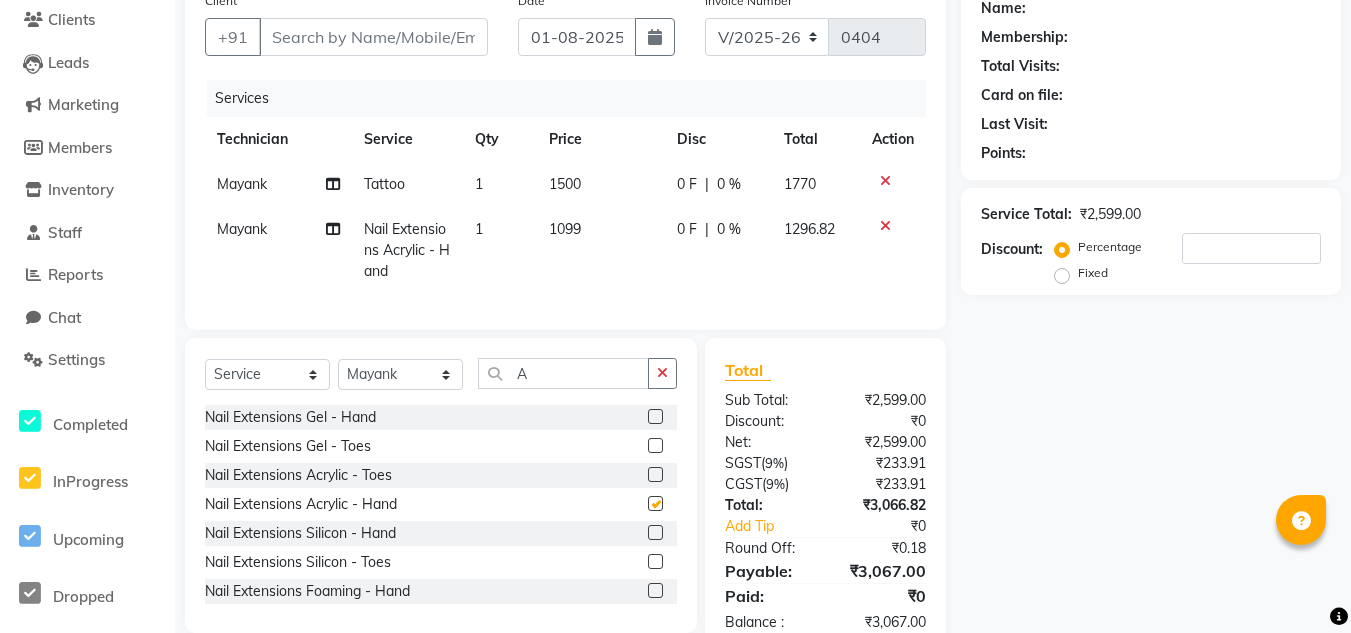 checkbox on "false" 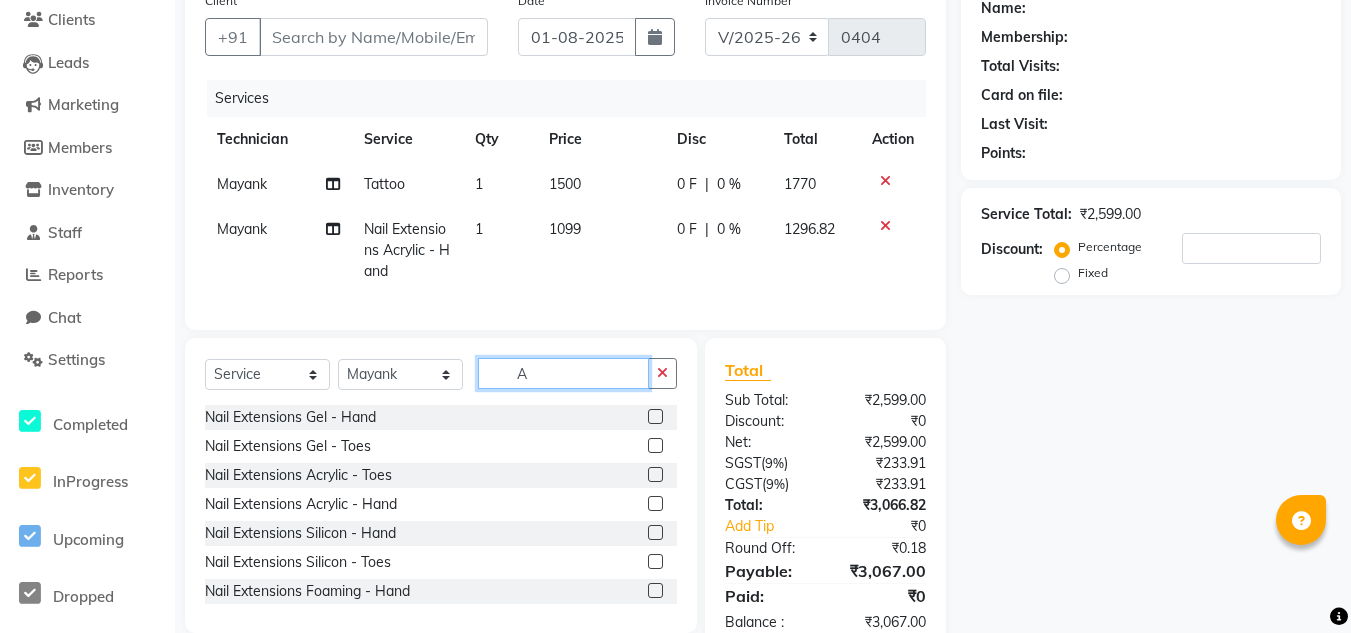 click on "A" 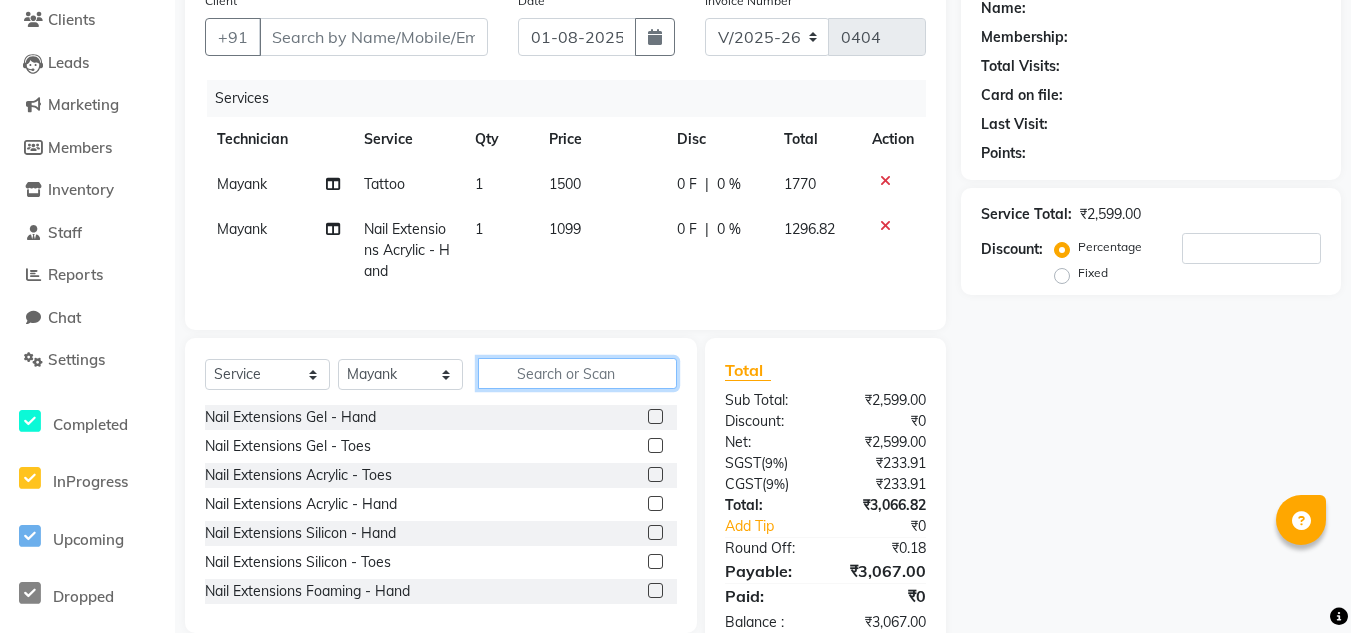 type 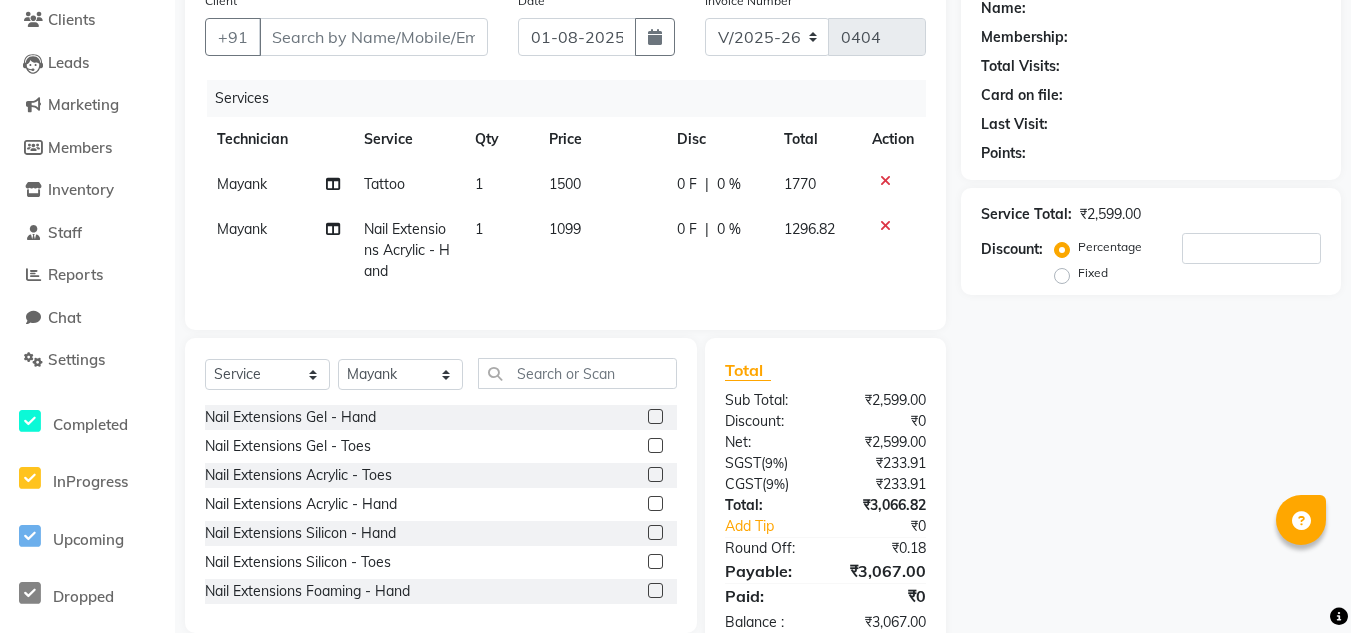 click on "Mayank" 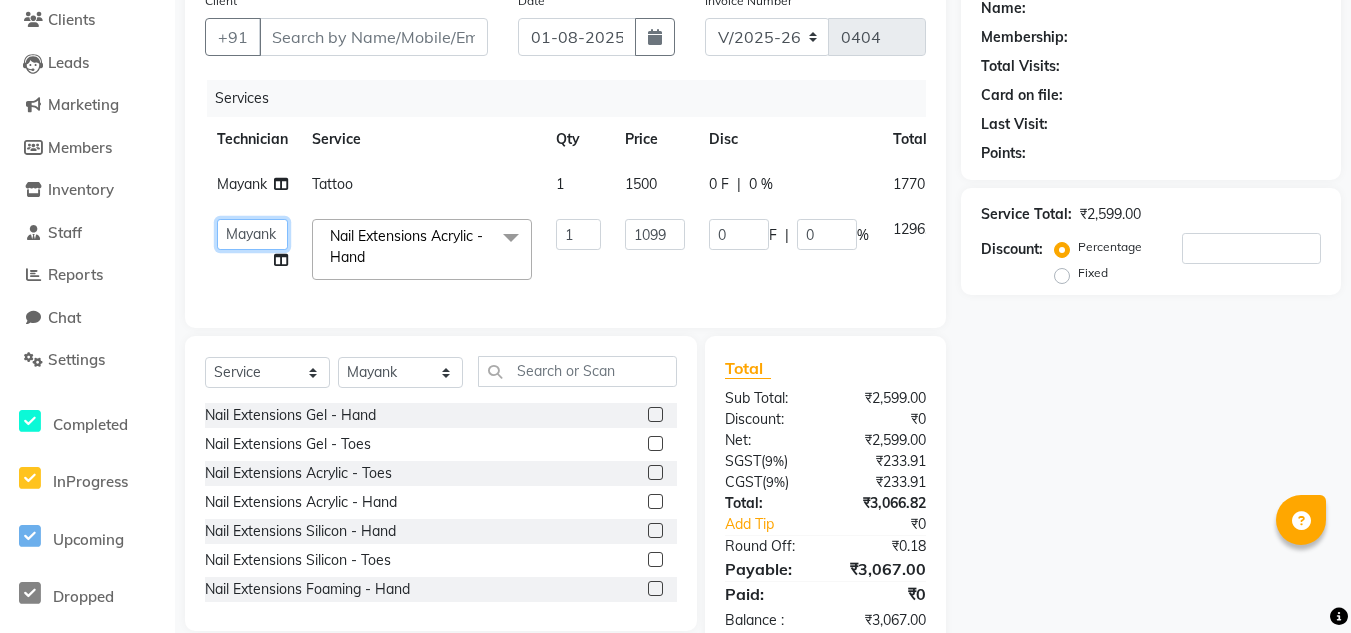 click on "[FIRST] [FIRST] [FIRST] [FIRST] [FIRST] [FIRST] [FIRST] [FIRST] [FIRST] [LAST] [FIRST] [FIRST] [FIRST]" 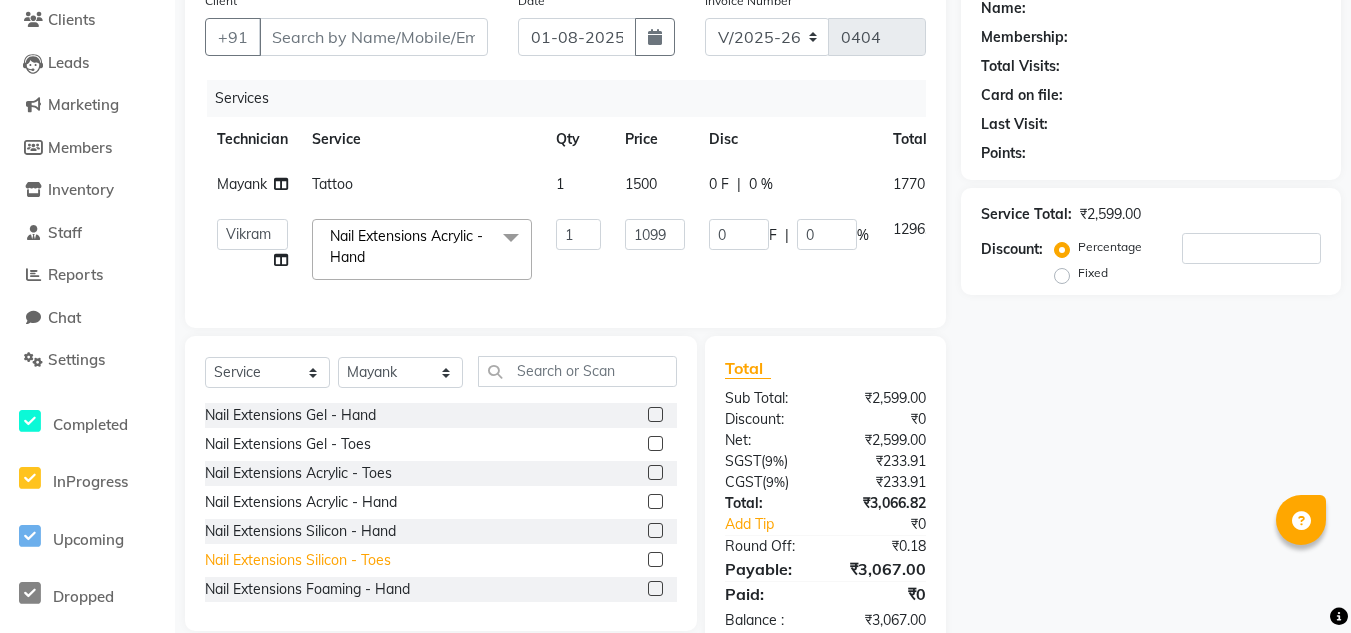 select on "80910" 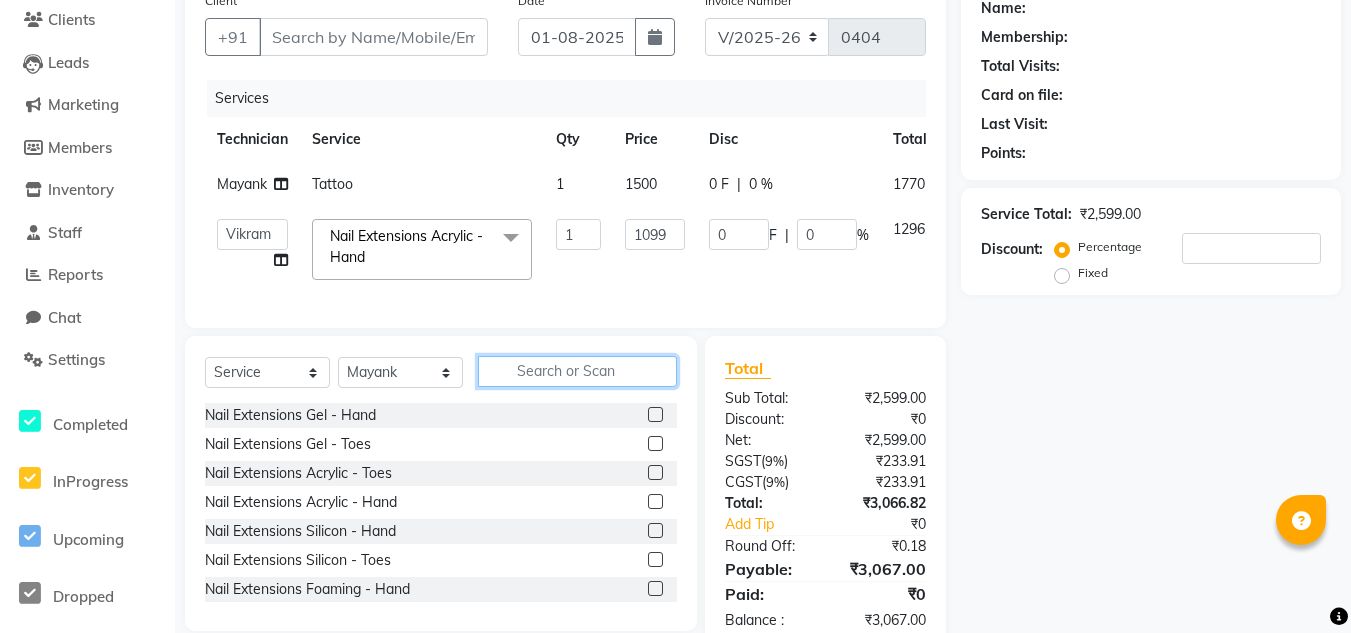 click 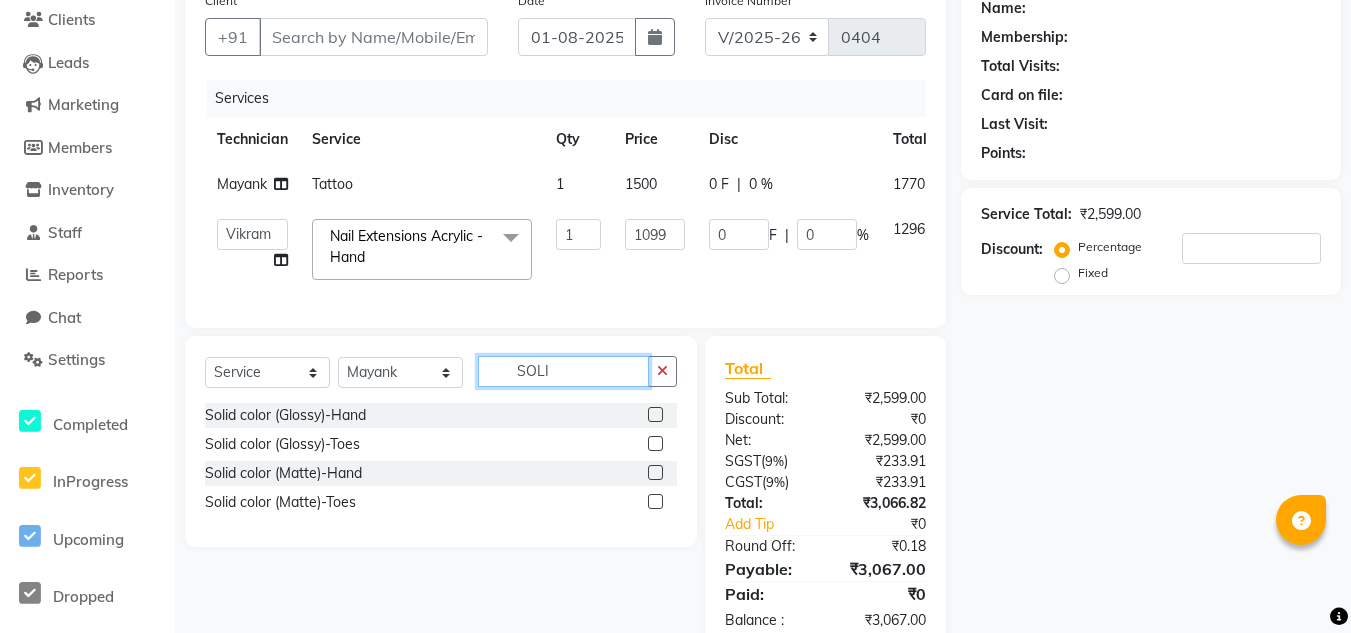 type on "SOLI" 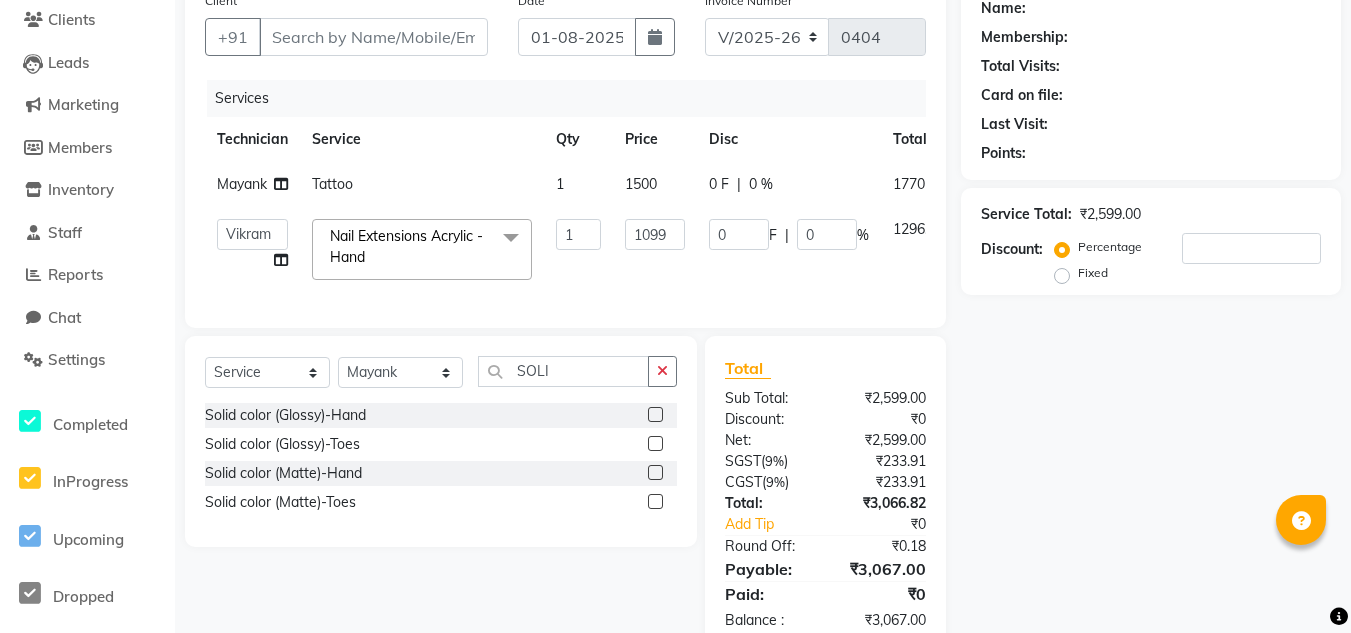 click 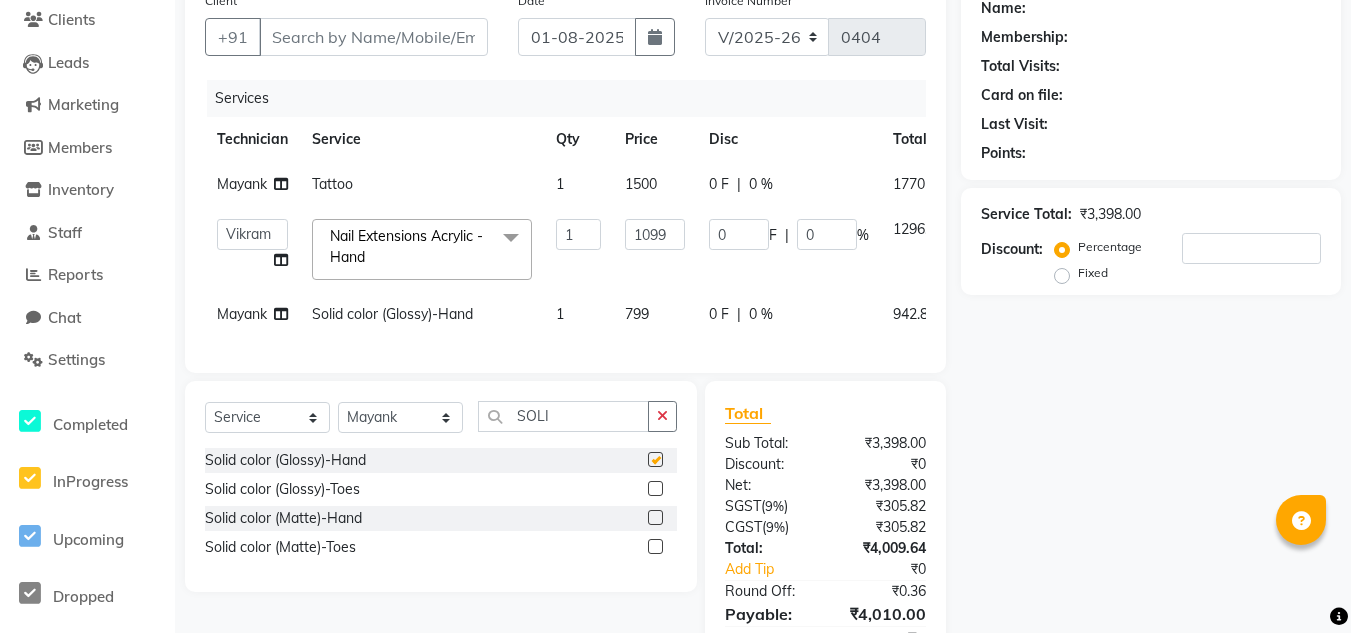checkbox on "false" 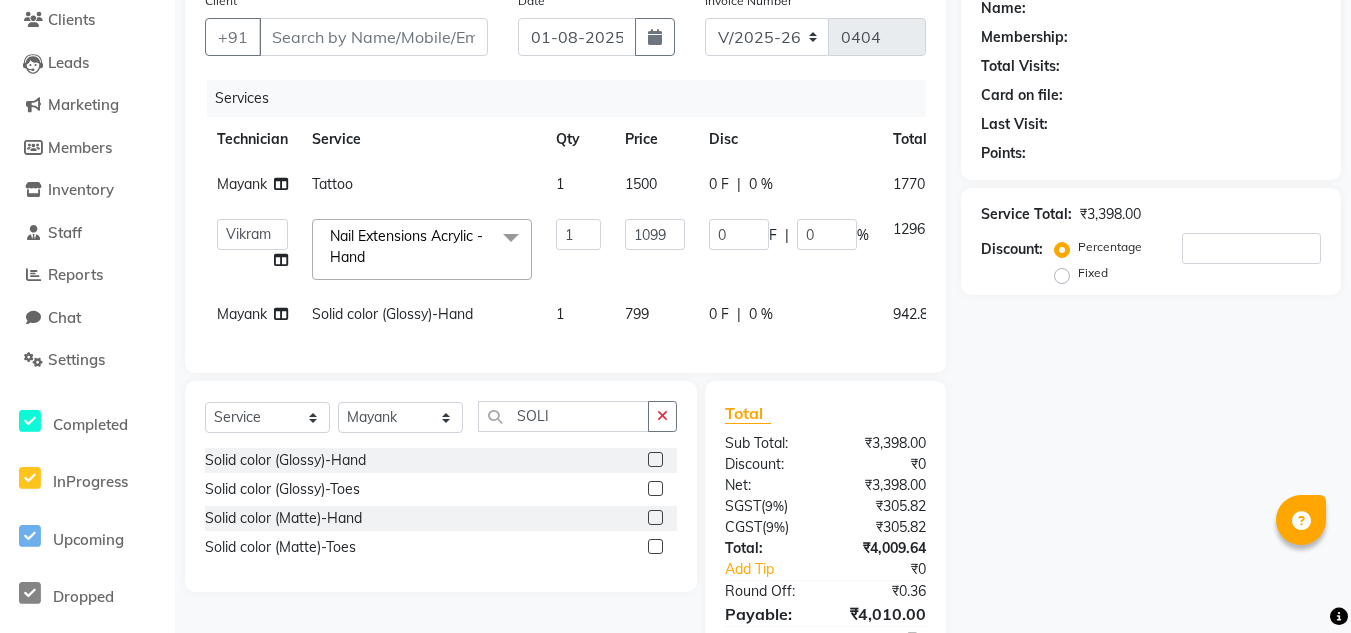 click on "Mayank" 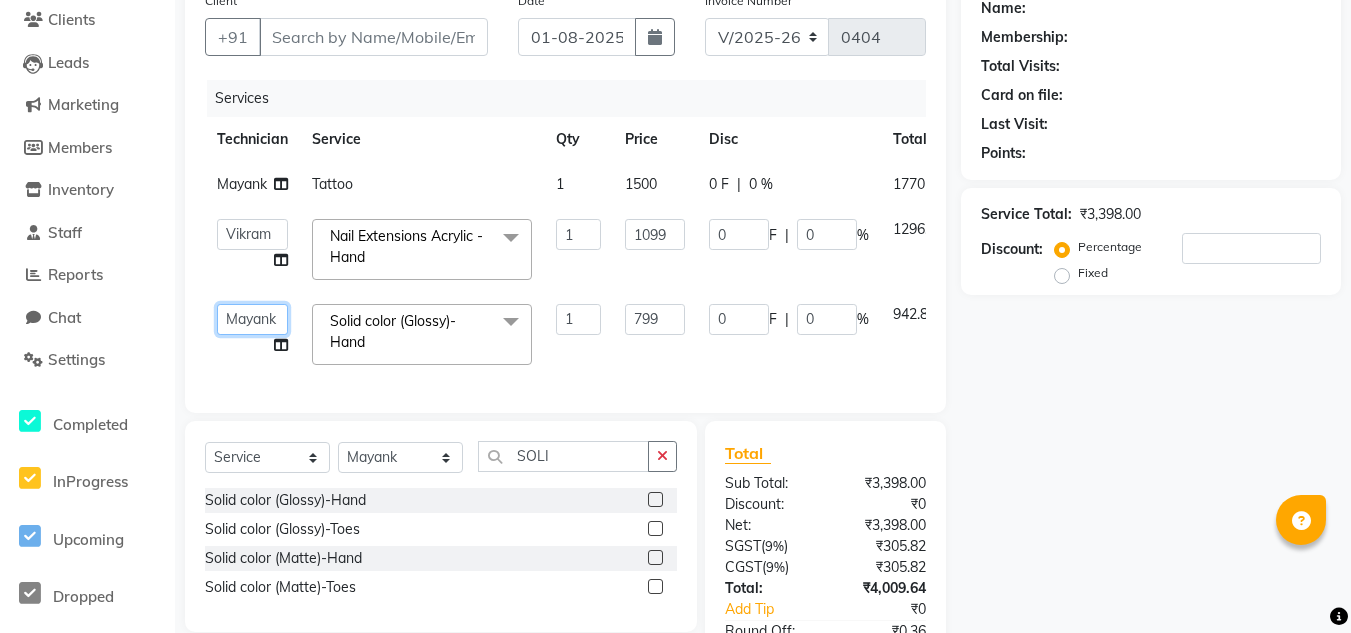 click on "[FIRST] [FIRST] [FIRST] [FIRST] [FIRST] [FIRST] [FIRST] [FIRST] [FIRST] [LAST] [FIRST] [FIRST] [FIRST]" 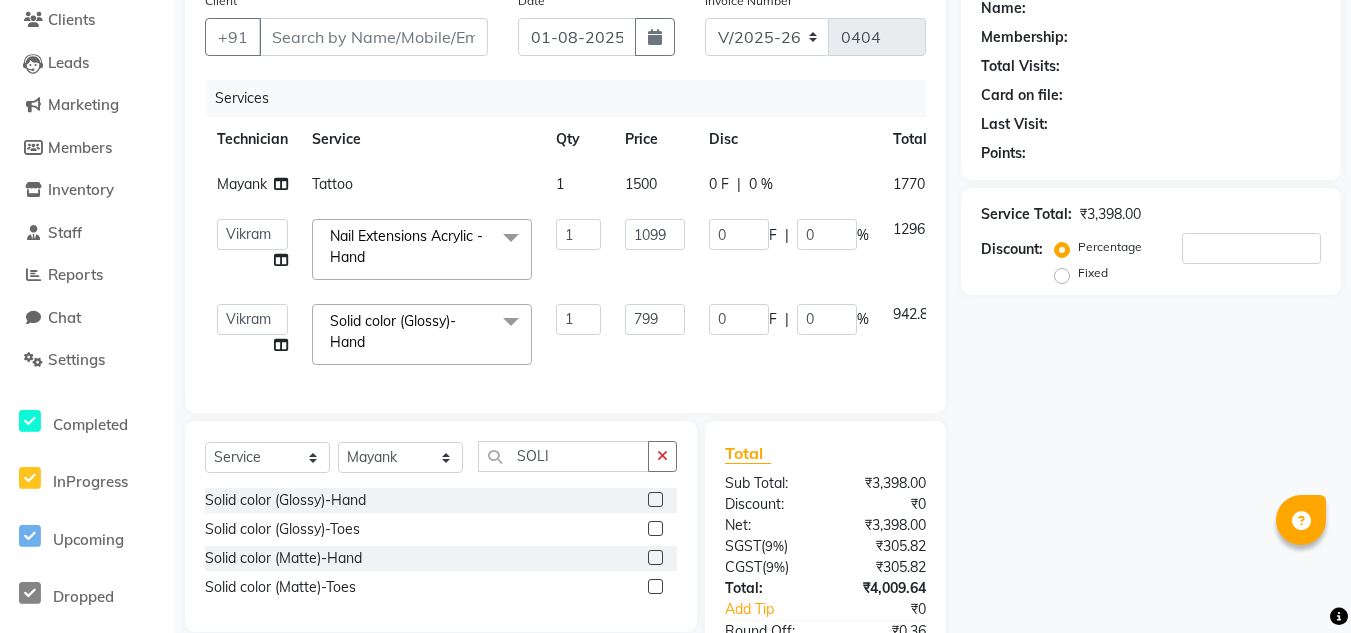 select on "80910" 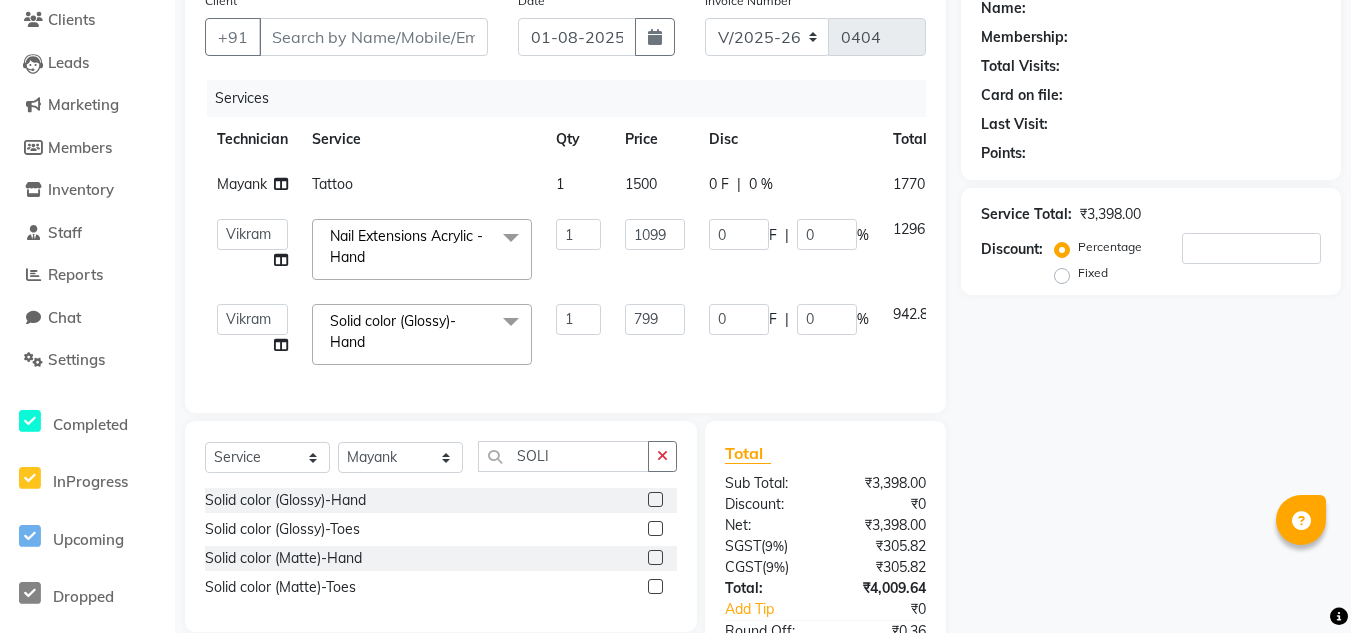 scroll, scrollTop: 316, scrollLeft: 0, axis: vertical 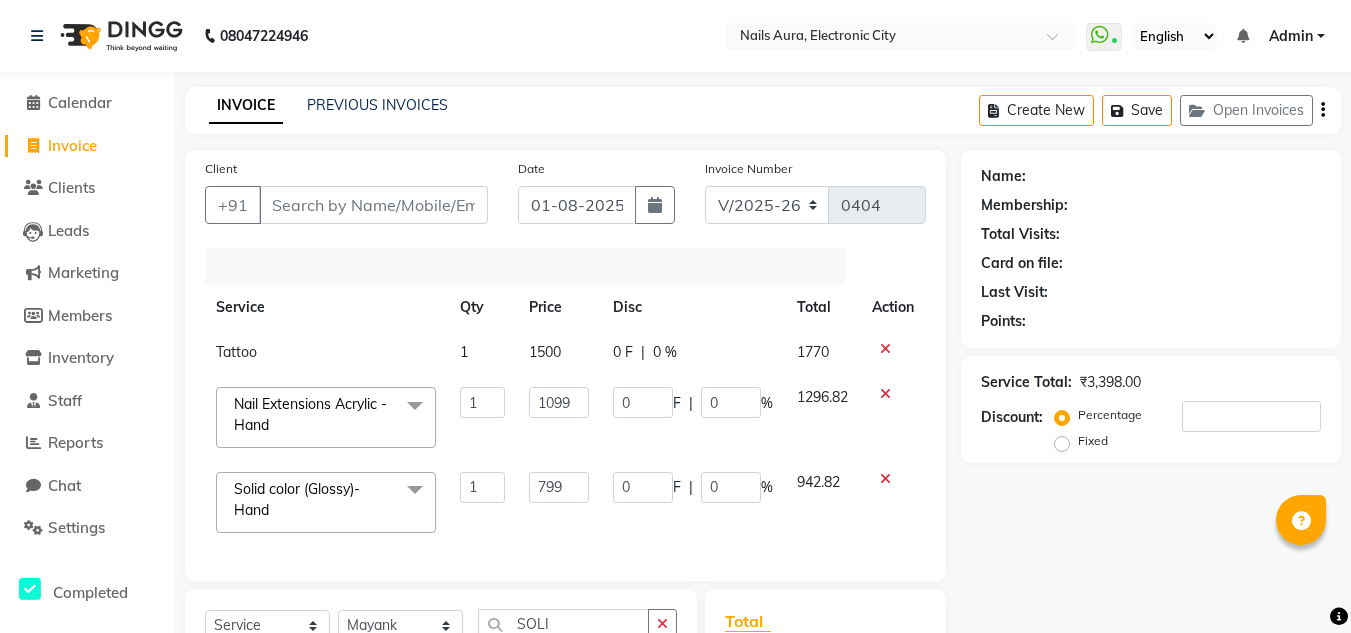 click 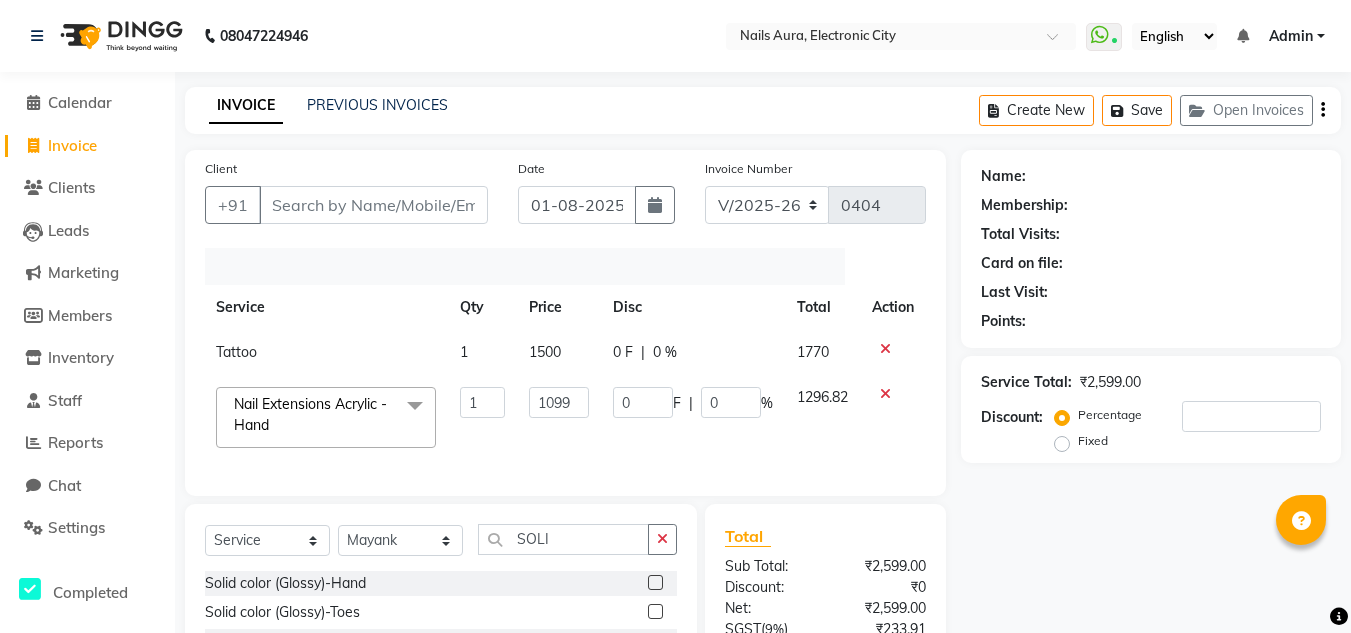 click 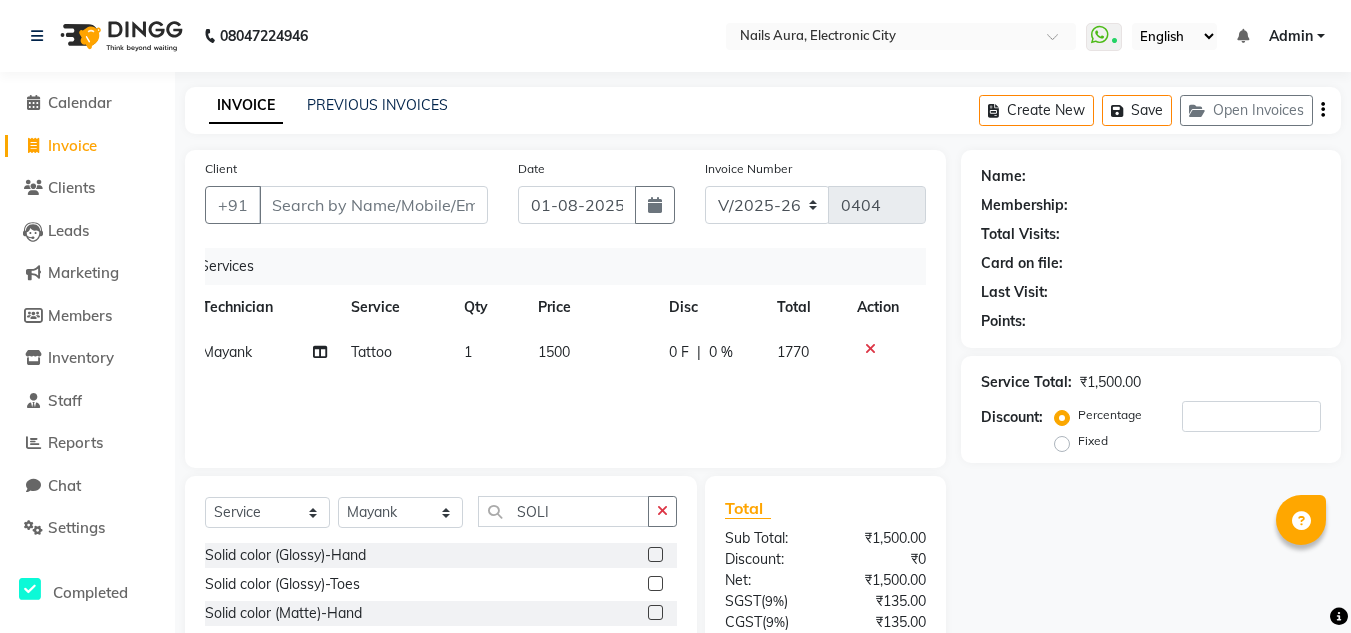 scroll, scrollTop: 0, scrollLeft: 0, axis: both 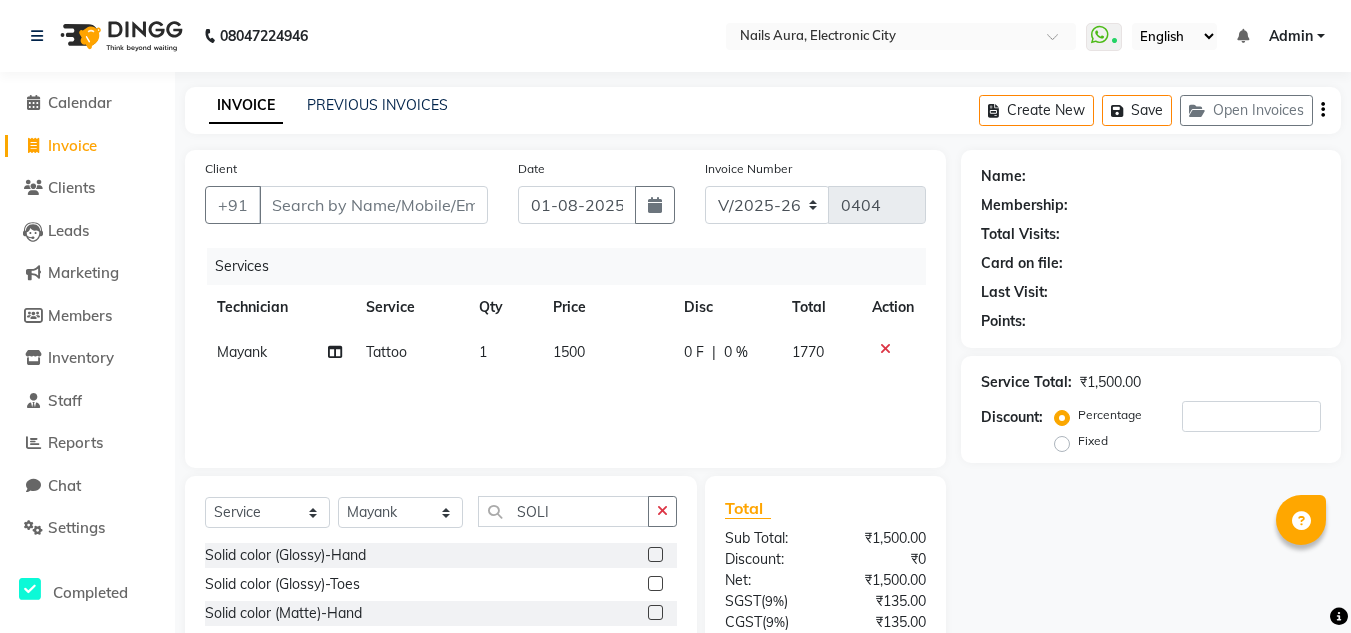 click on "1500" 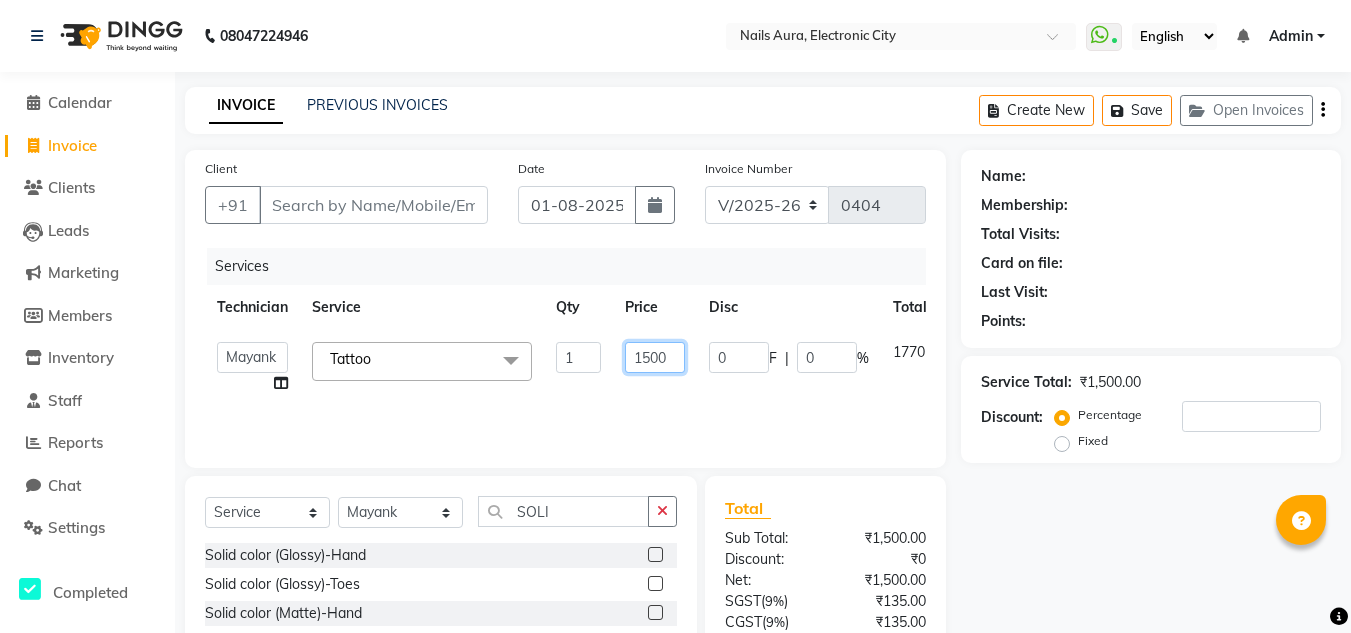 click on "1500" 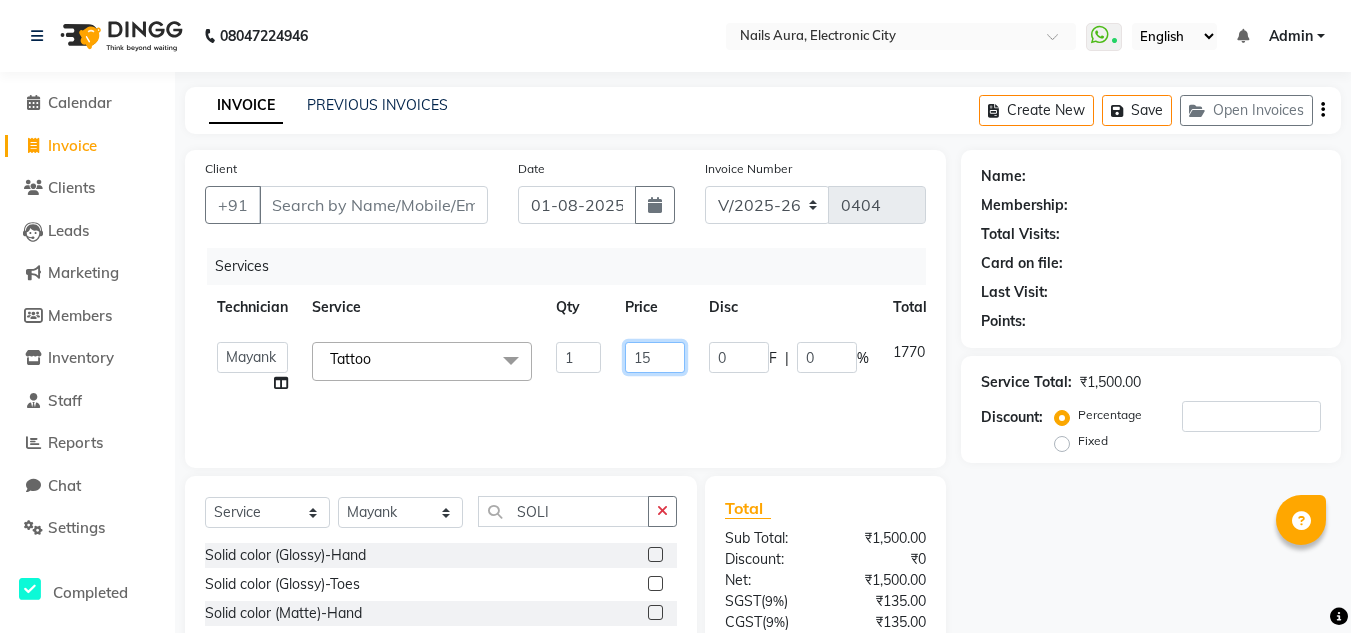 type on "1" 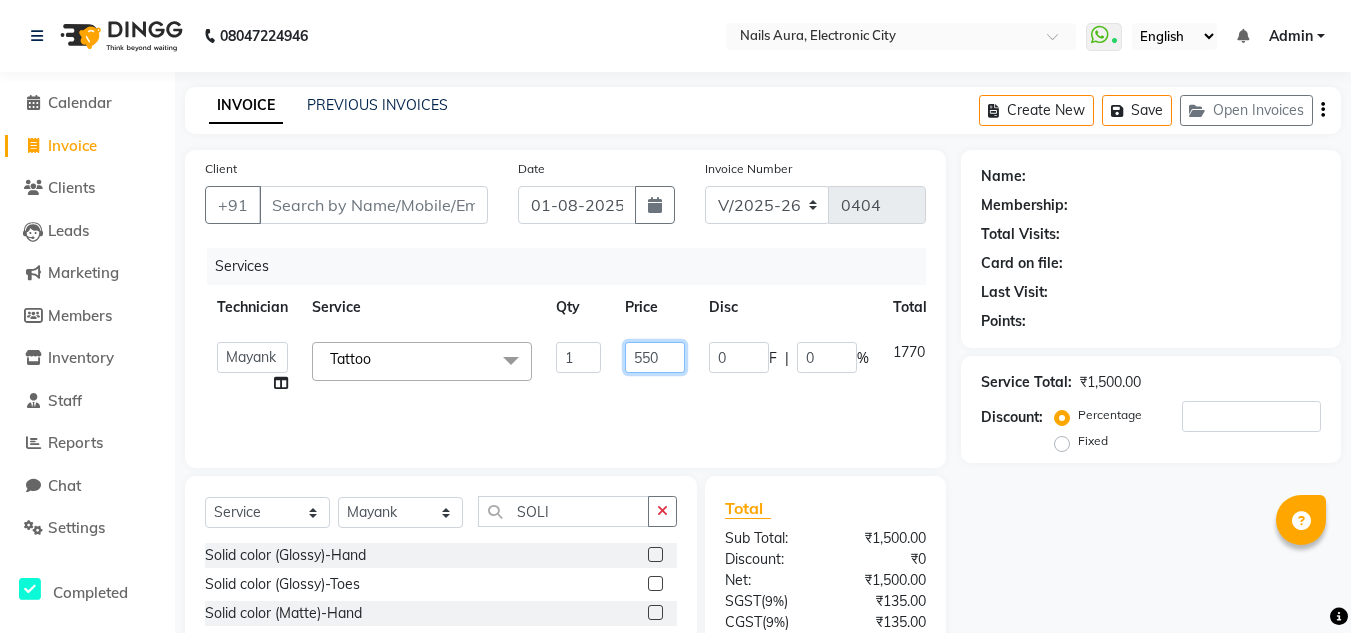 type on "5500" 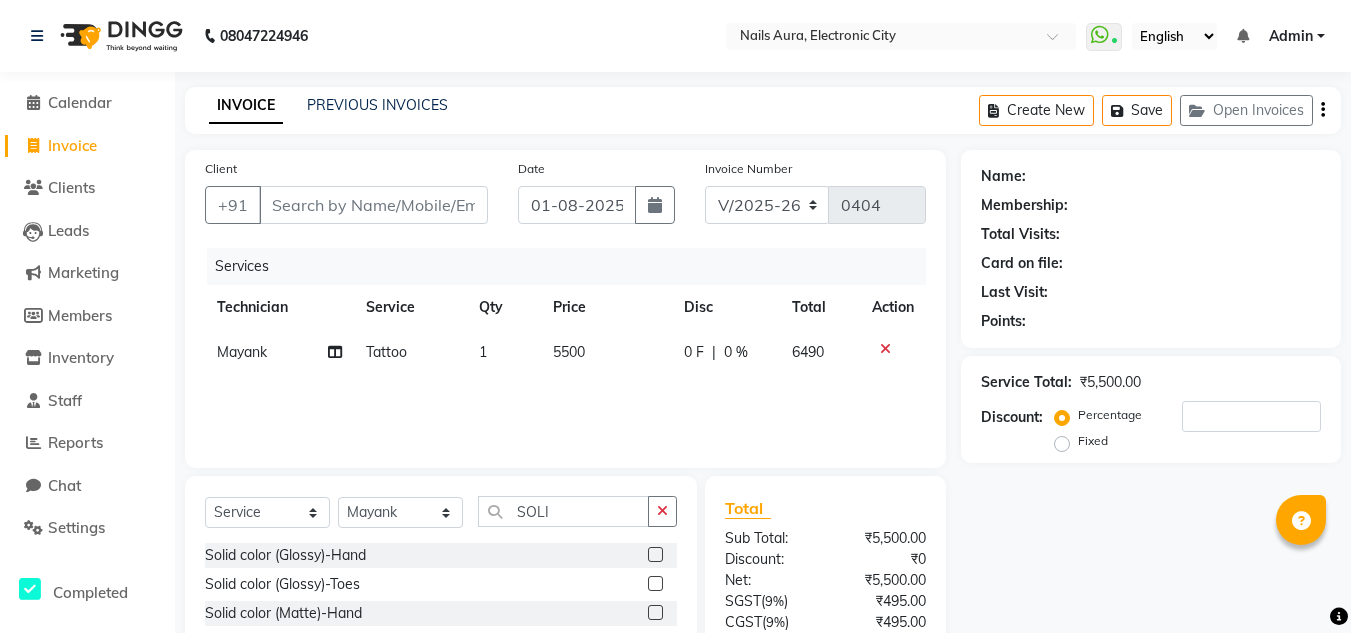 click on "Name: Membership: Total Visits: Card on file: Last Visit:  Points:  Service Total:  ₹5,500.00  Discount:  Percentage   Fixed" 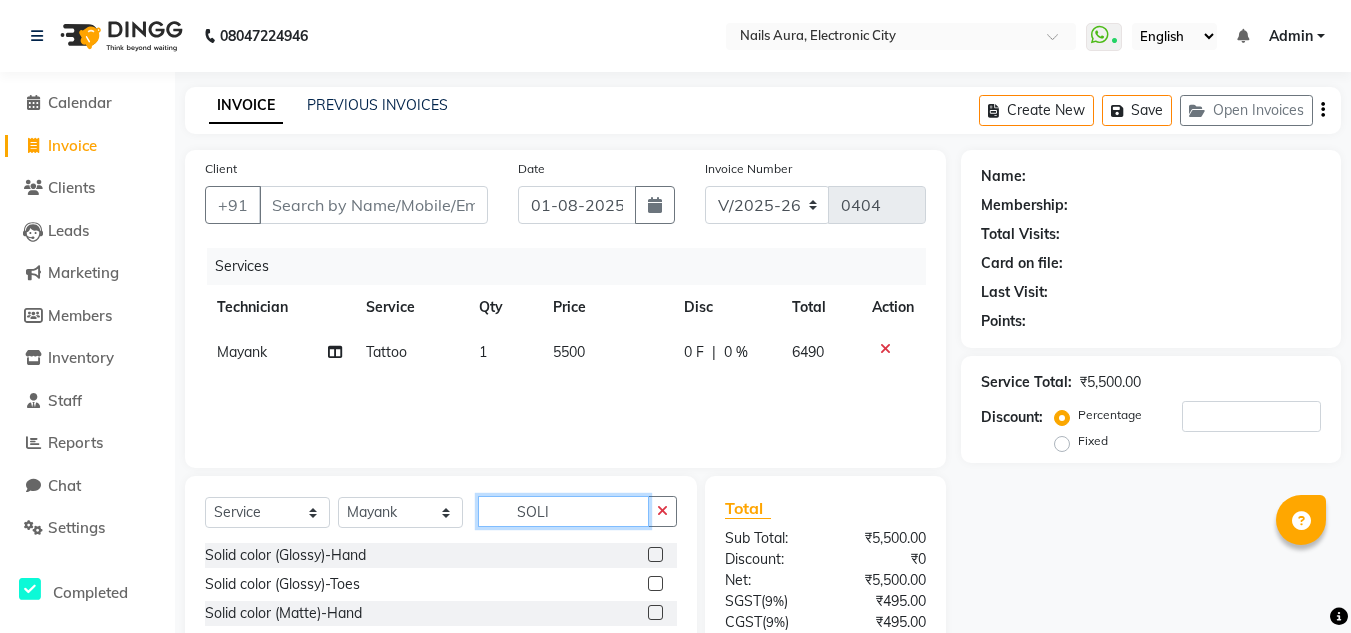 click on "SOLI" 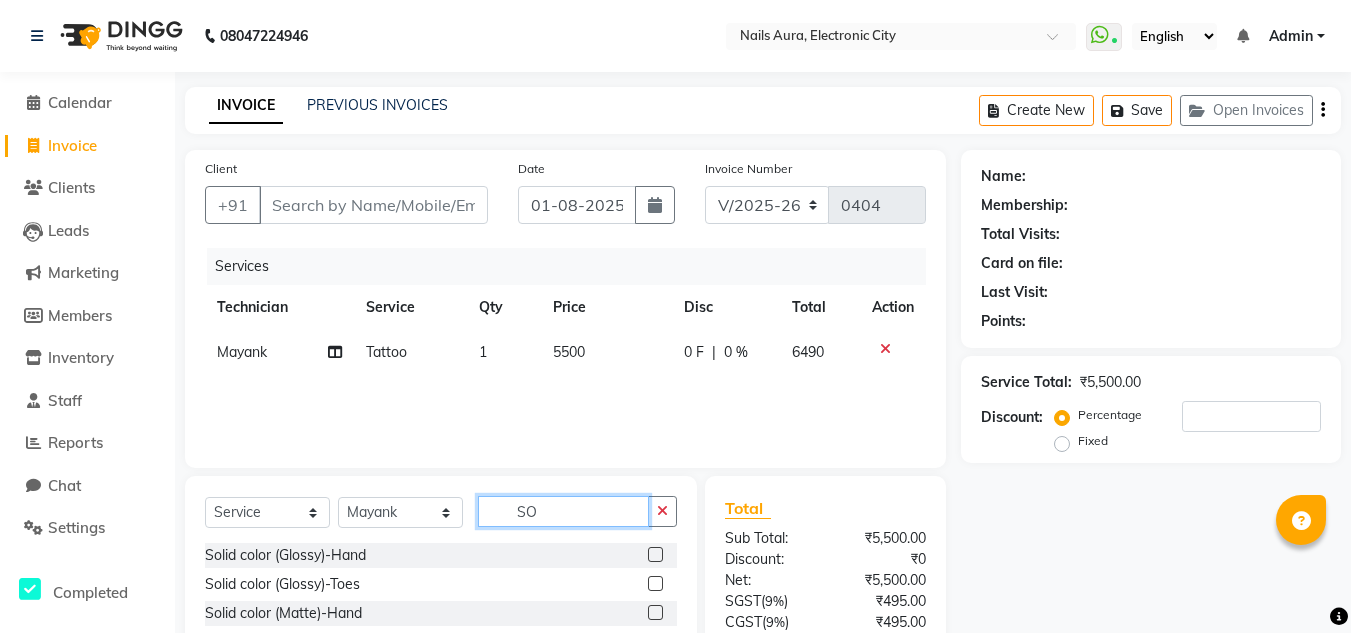 type on "S" 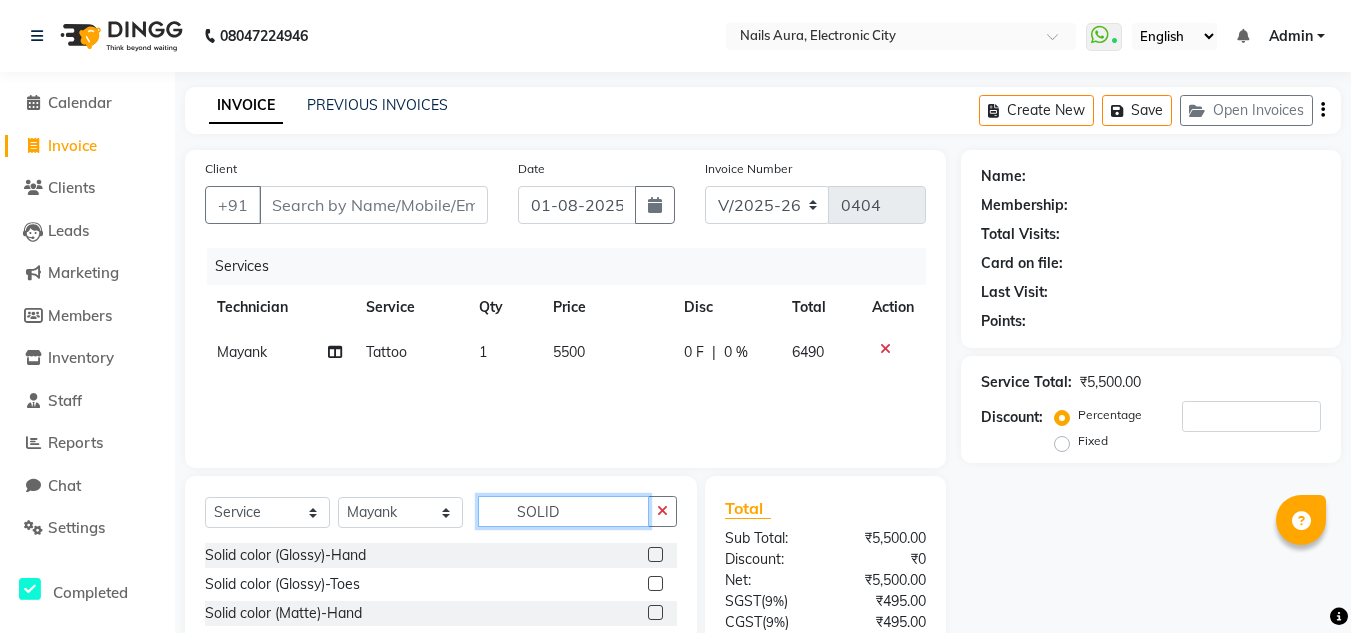 type on "SOLID" 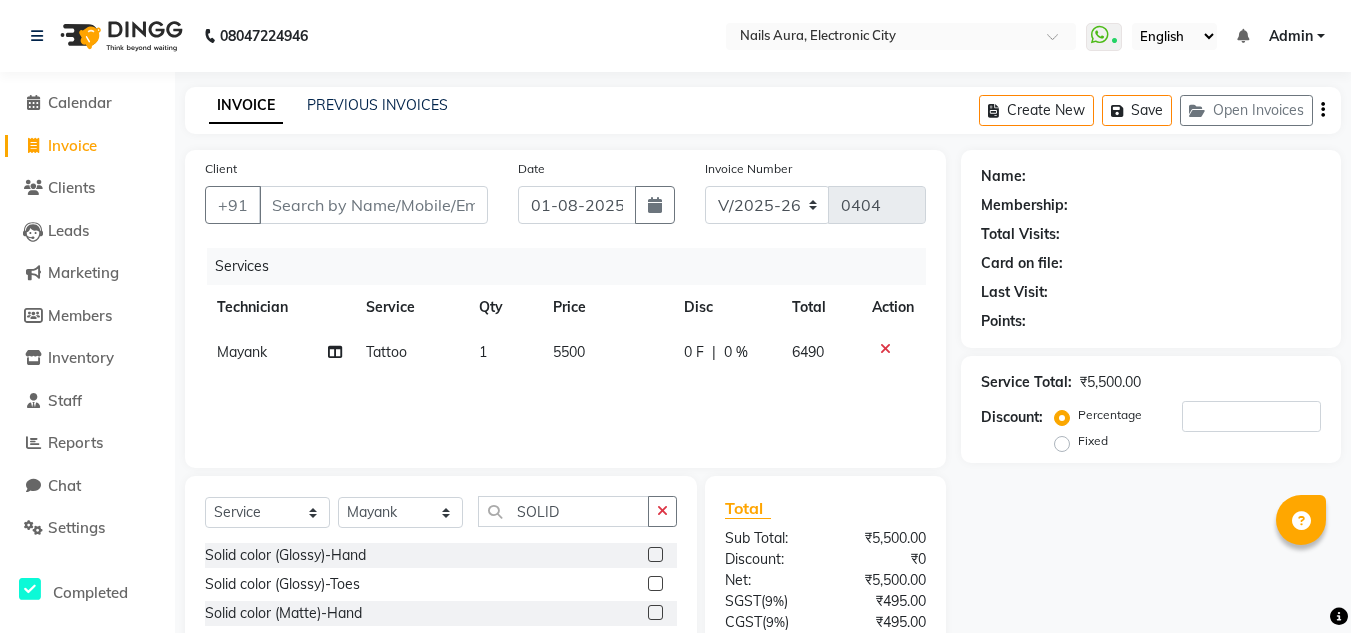 click 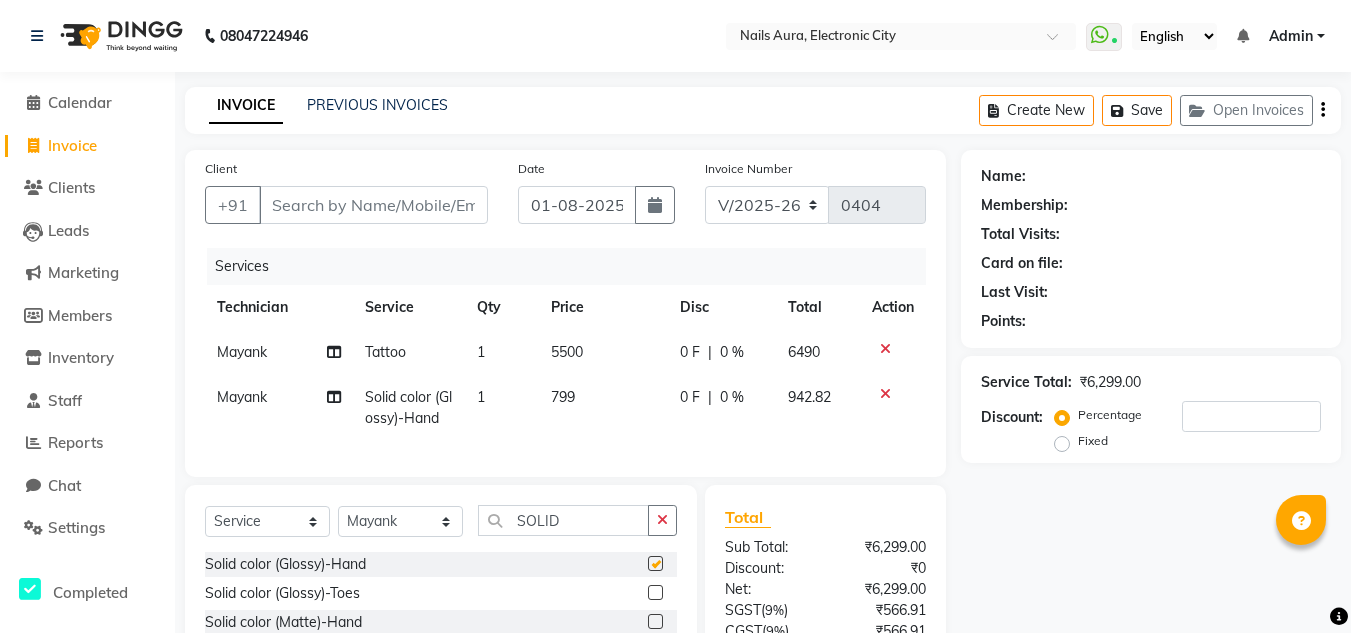 checkbox on "false" 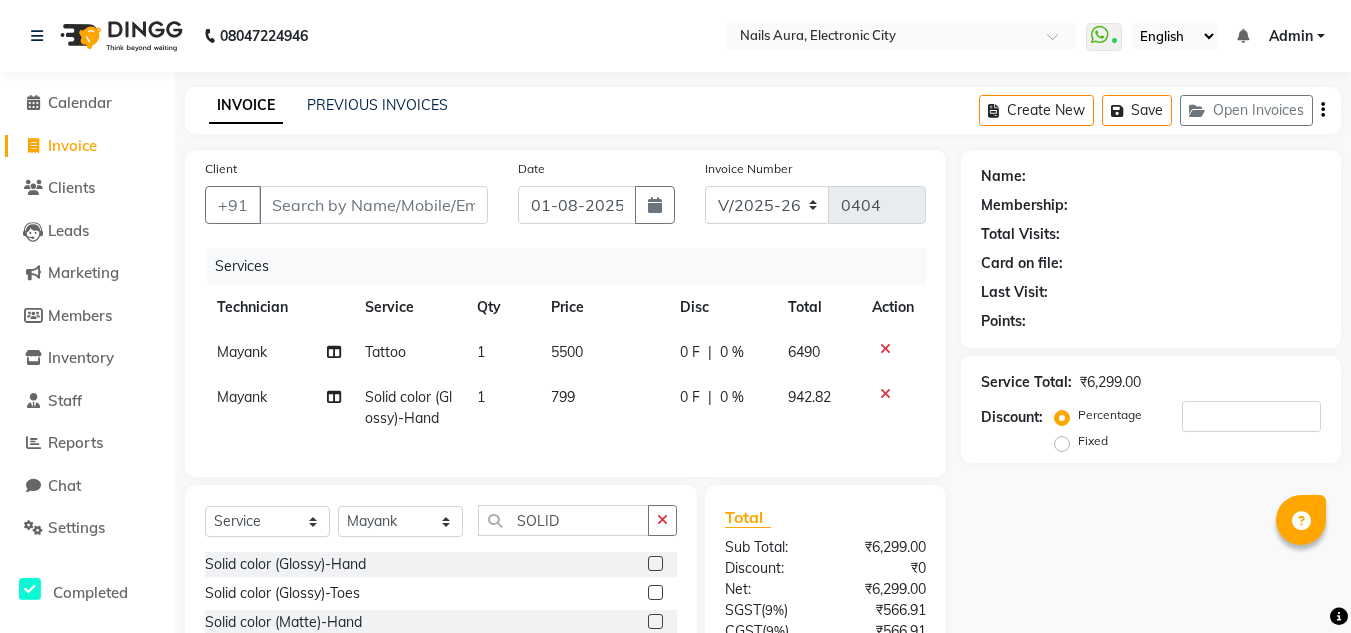 click on "Mayank" 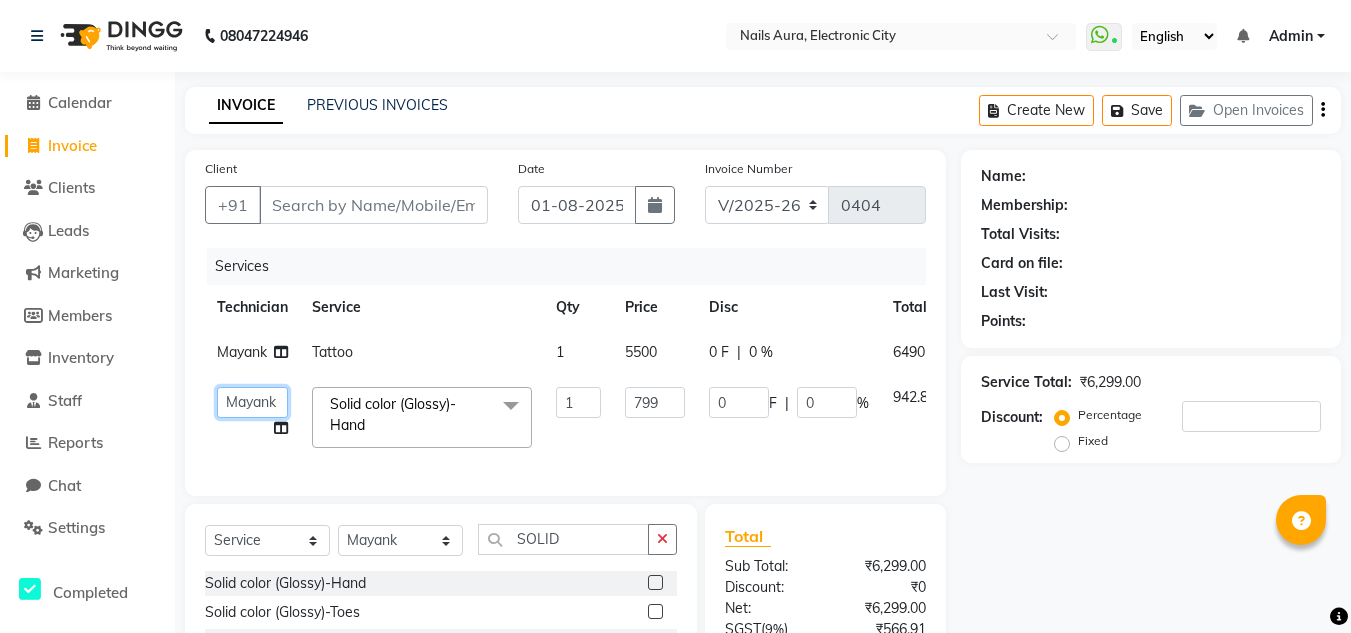 click on "[FIRST] [FIRST] [FIRST] [FIRST] [FIRST] [FIRST] [FIRST] [FIRST] [FIRST] [LAST] [FIRST] [FIRST] [FIRST]" 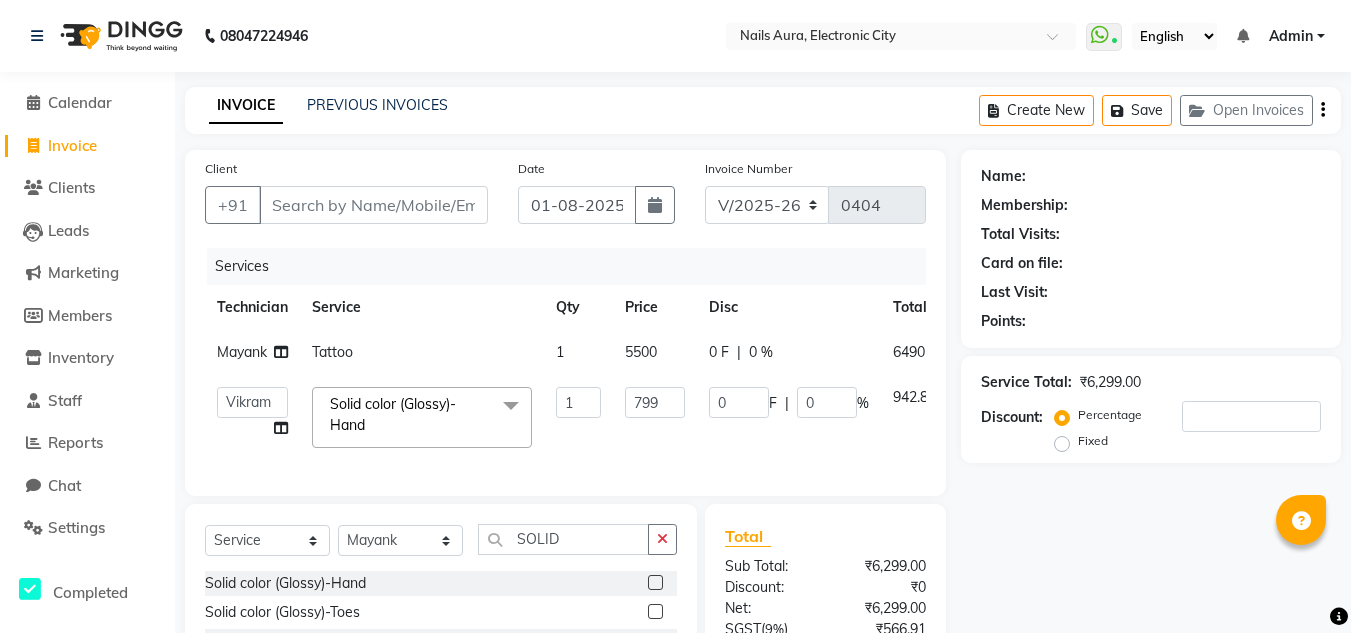 select on "80910" 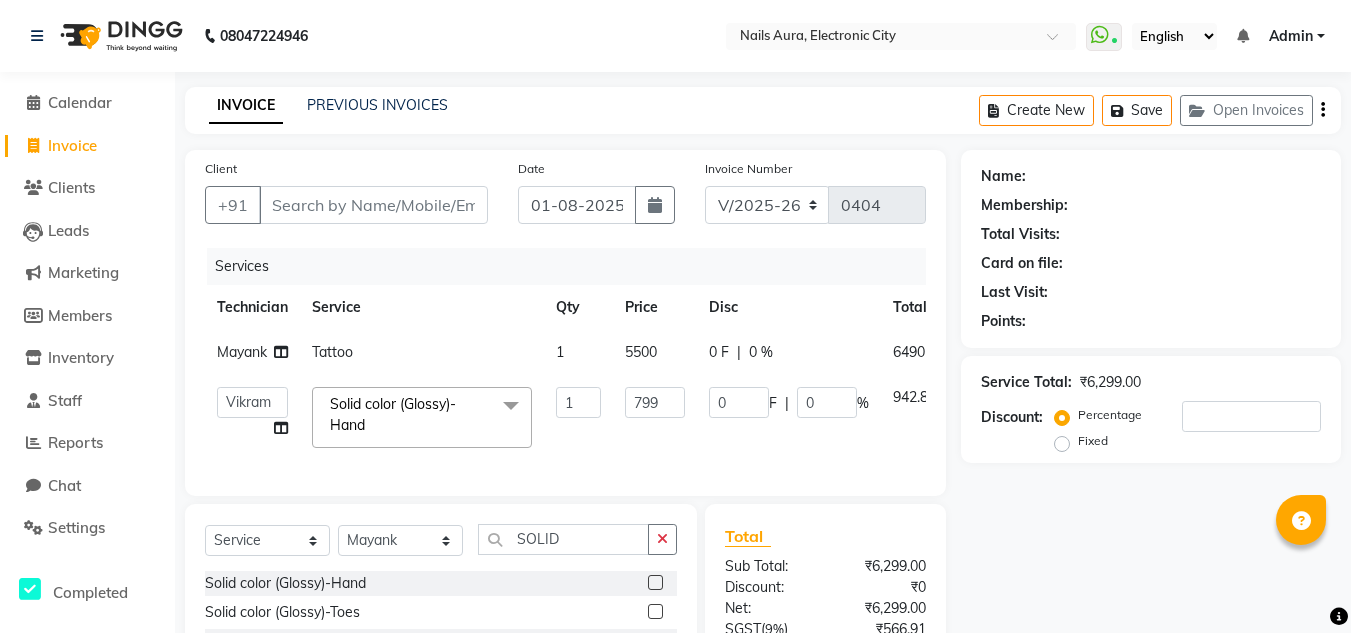 scroll, scrollTop: 231, scrollLeft: 0, axis: vertical 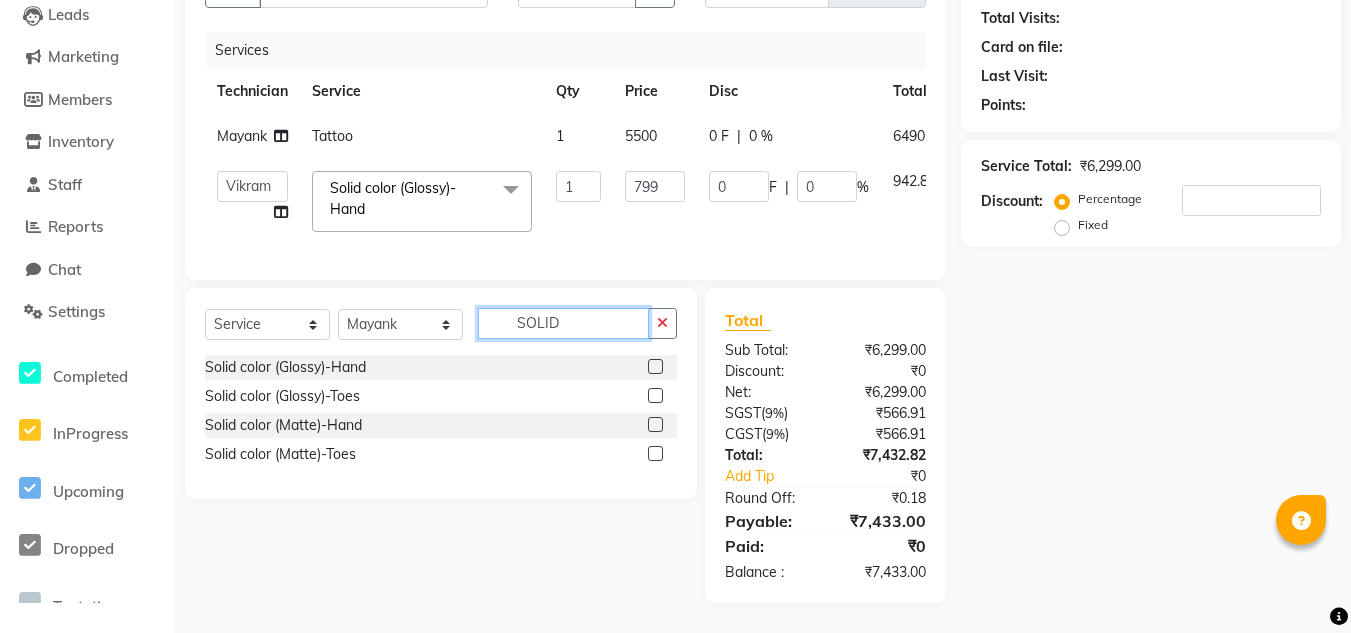 click on "SOLID" 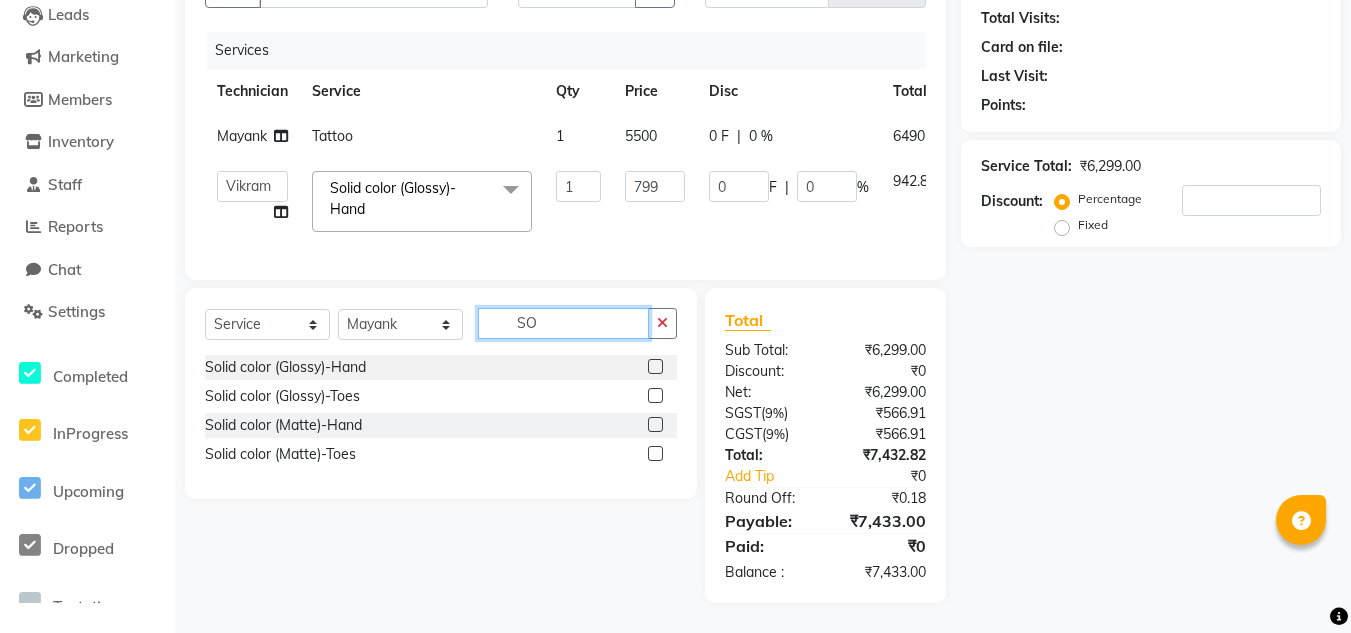 type on "S" 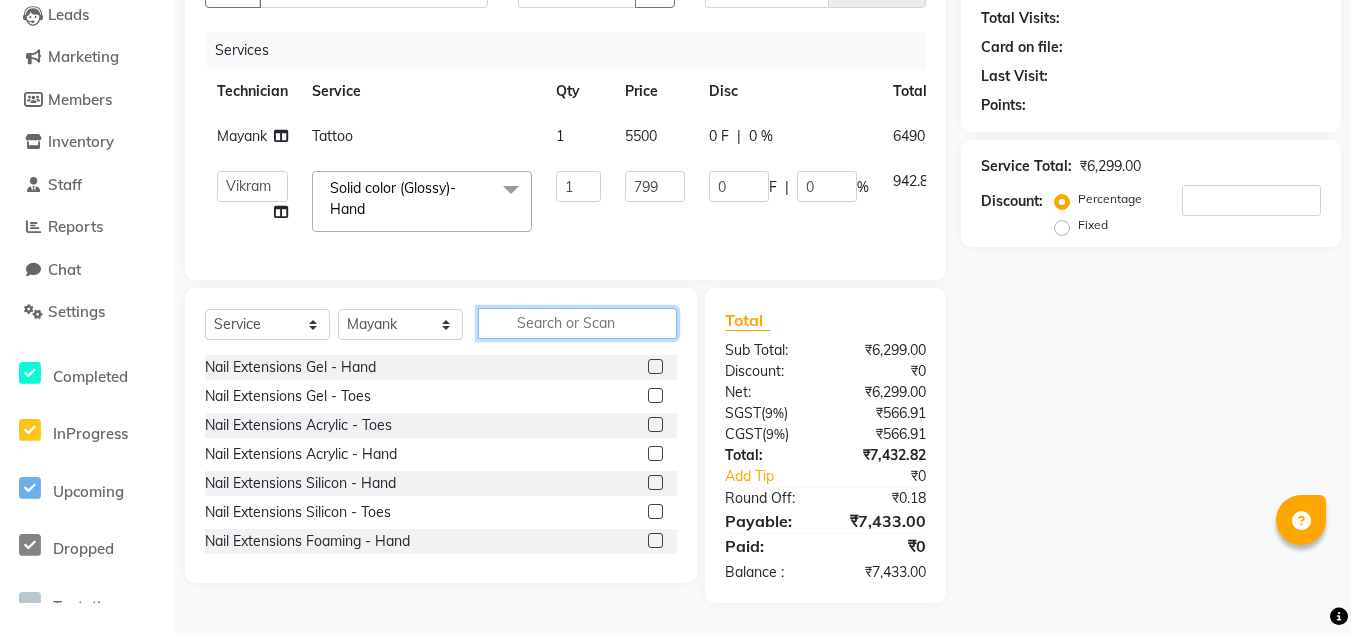 type 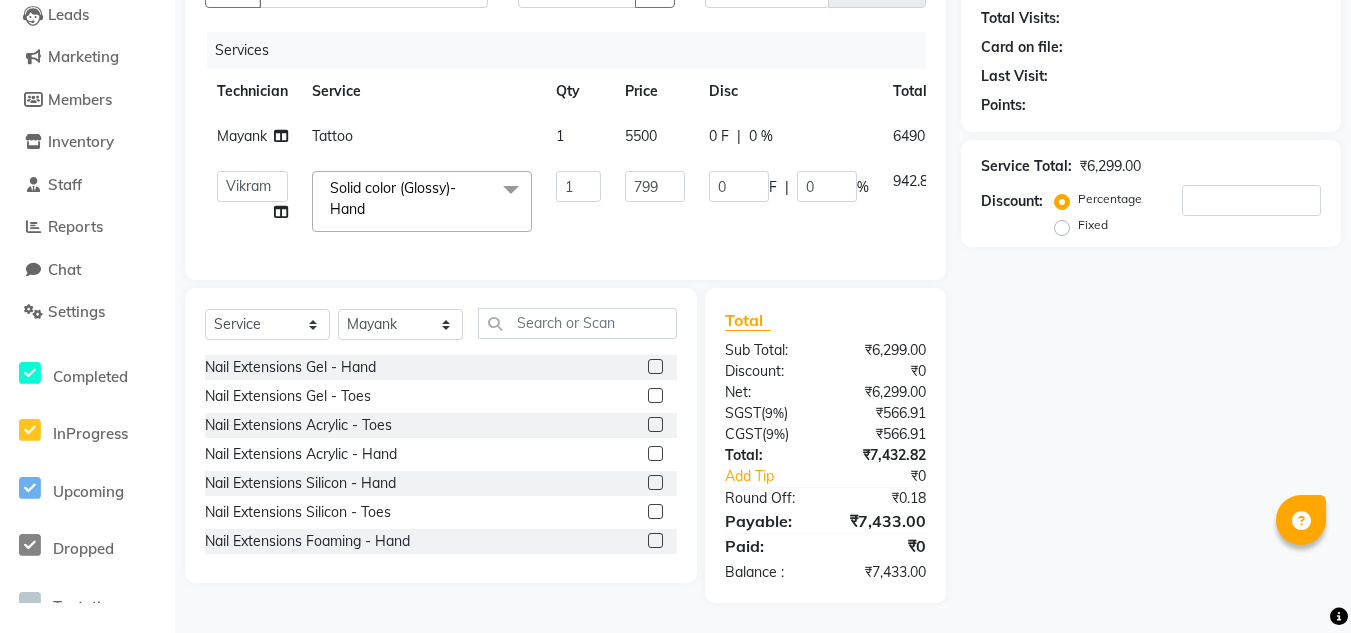 click 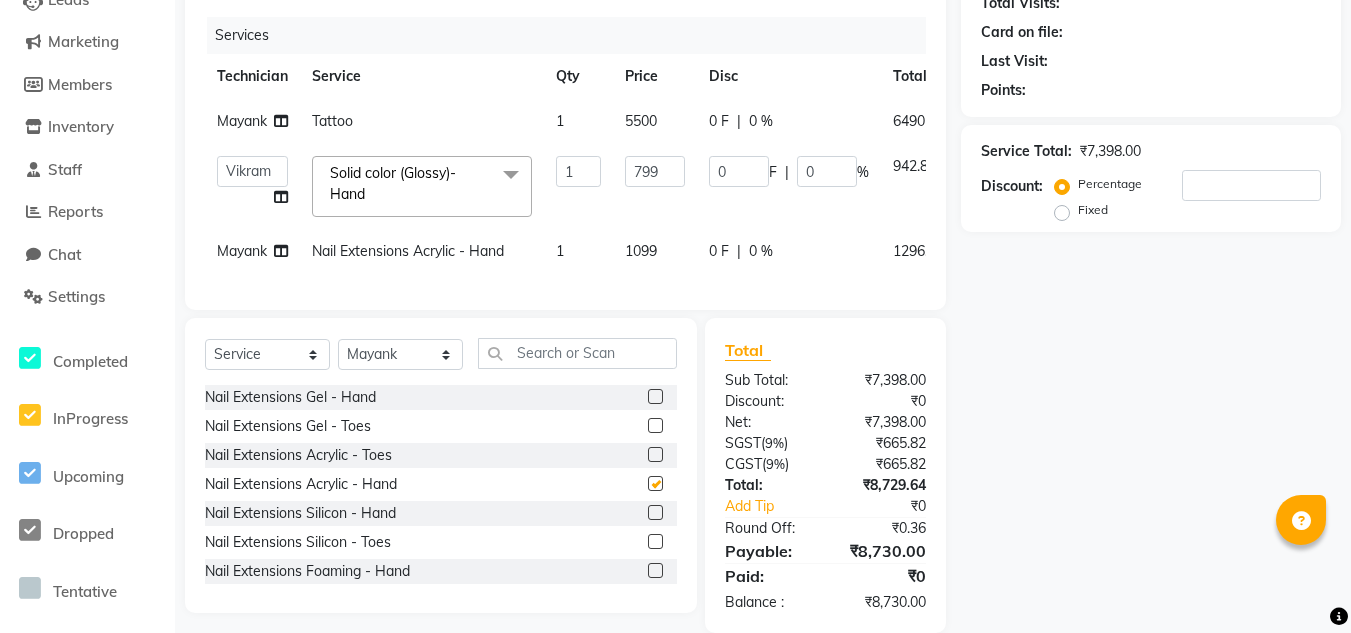 checkbox on "false" 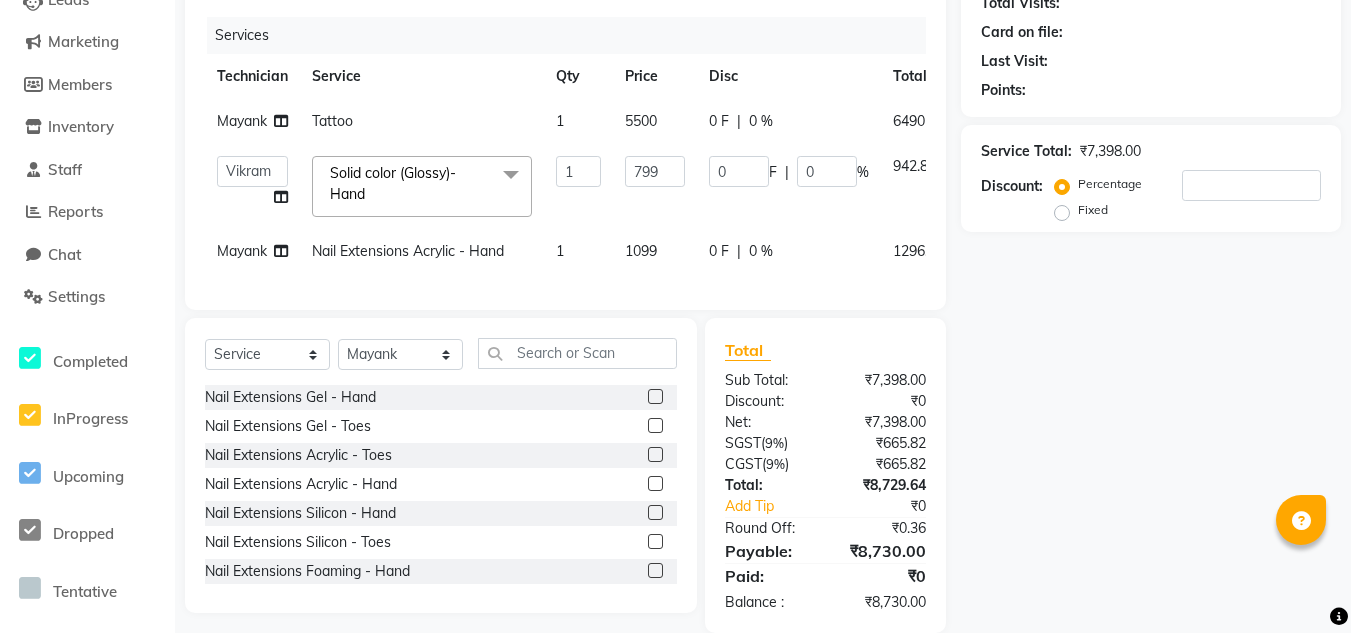 click on "Mayank" 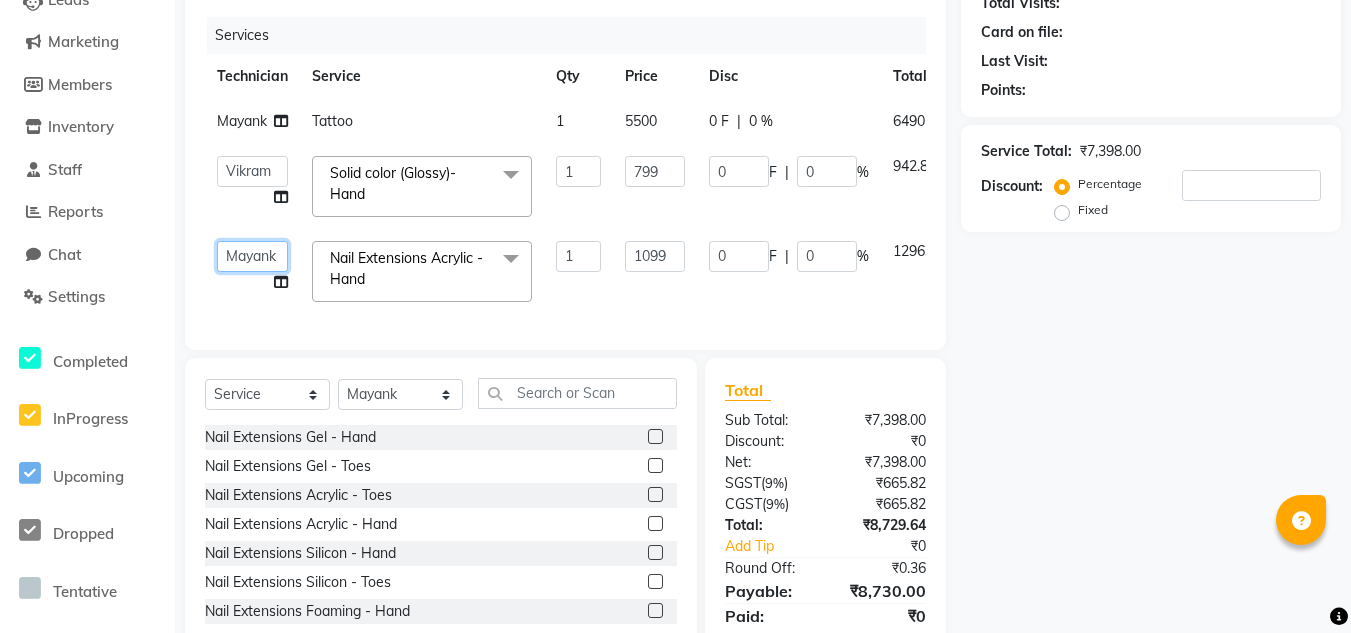 click on "[FIRST] [FIRST] [FIRST] [FIRST] [FIRST] [FIRST] [FIRST] [FIRST] [FIRST] [LAST] [FIRST] [FIRST] [FIRST]" 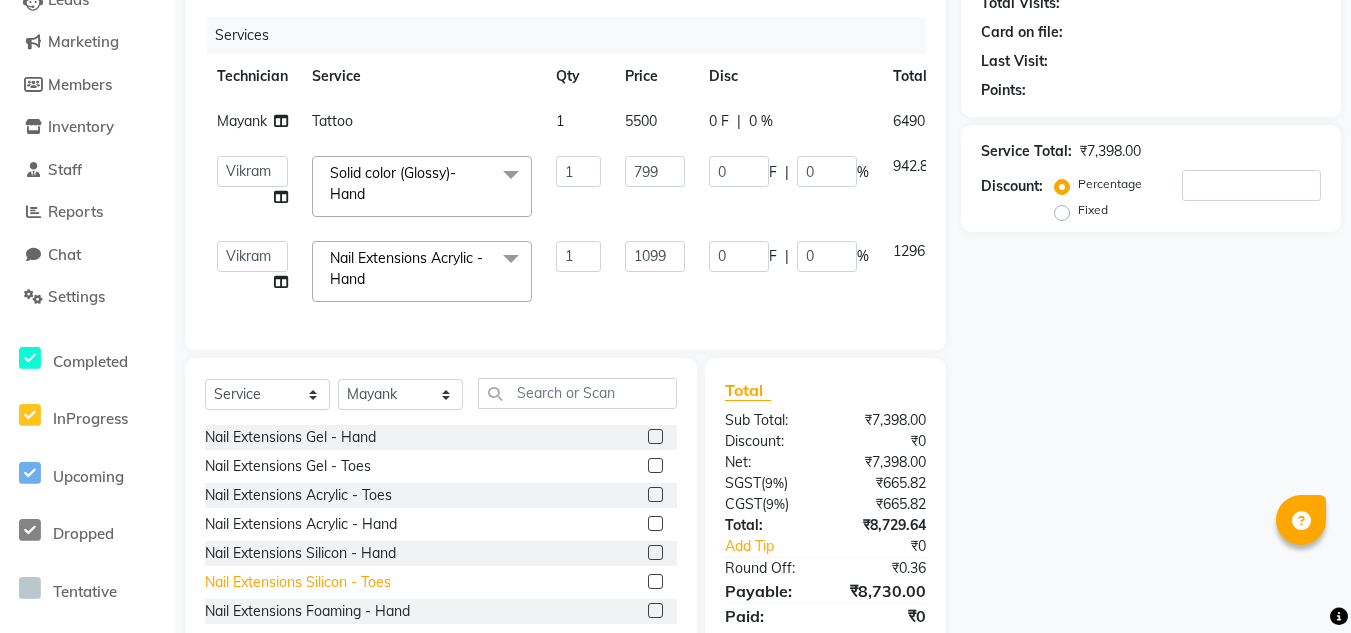 select on "80910" 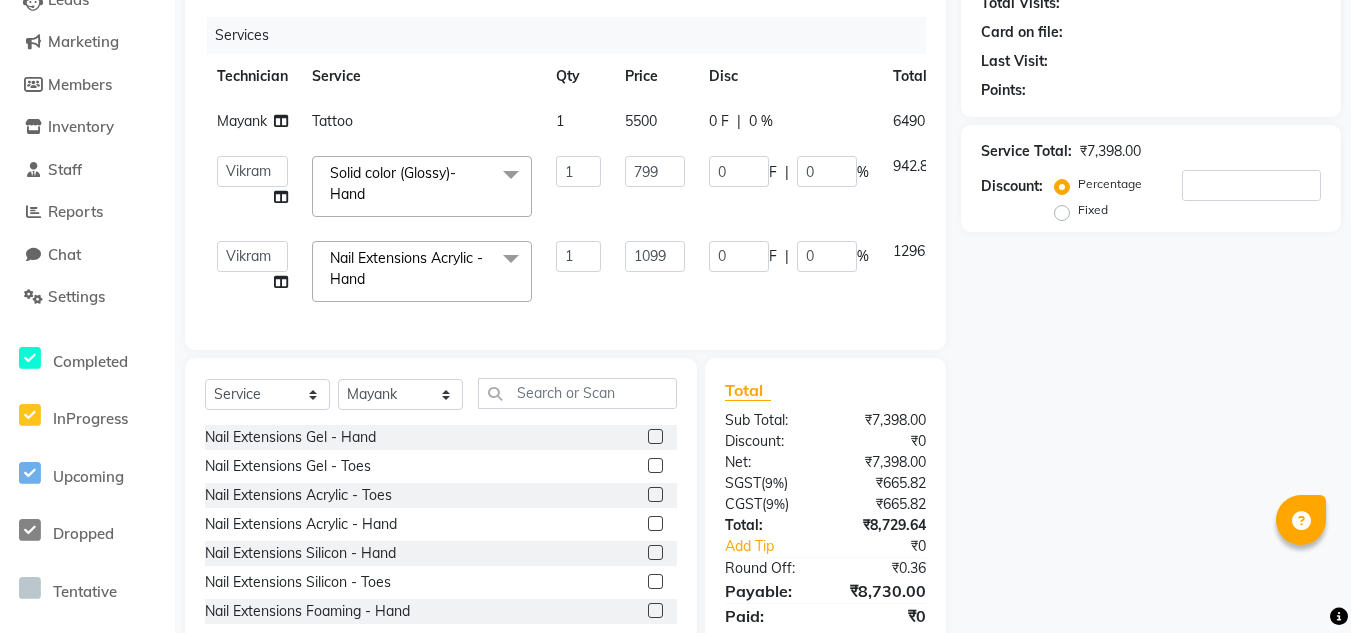 scroll, scrollTop: 316, scrollLeft: 0, axis: vertical 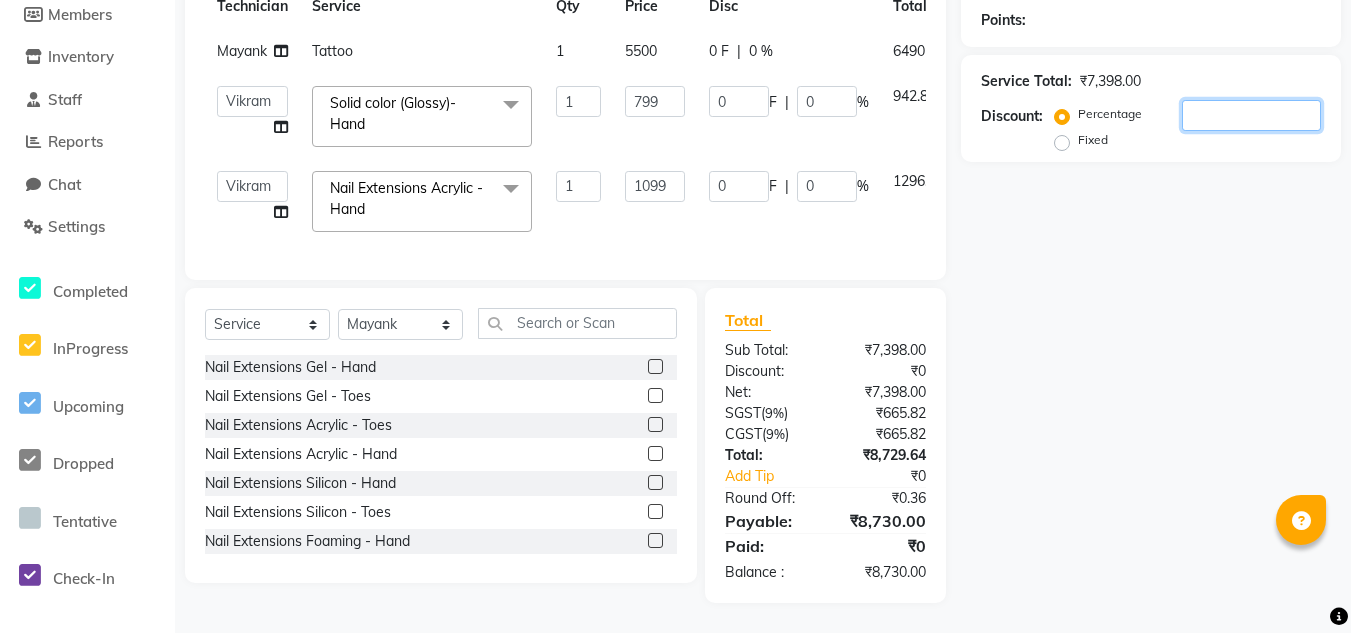 click 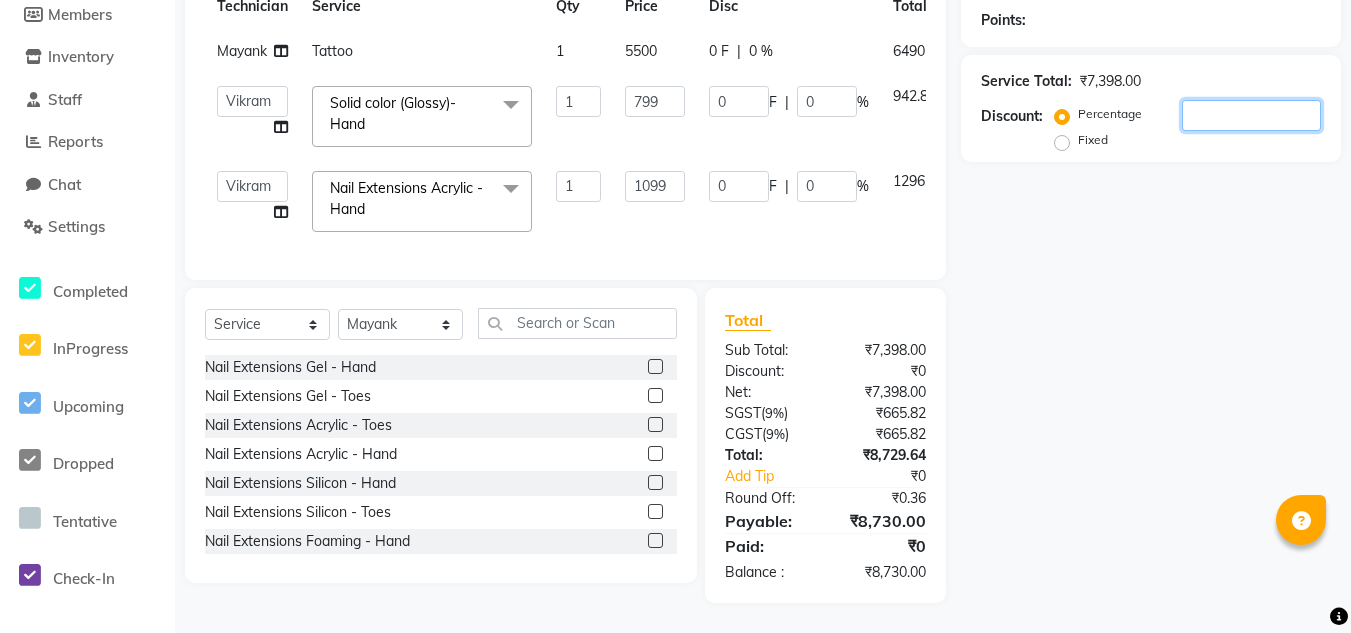 type on "3" 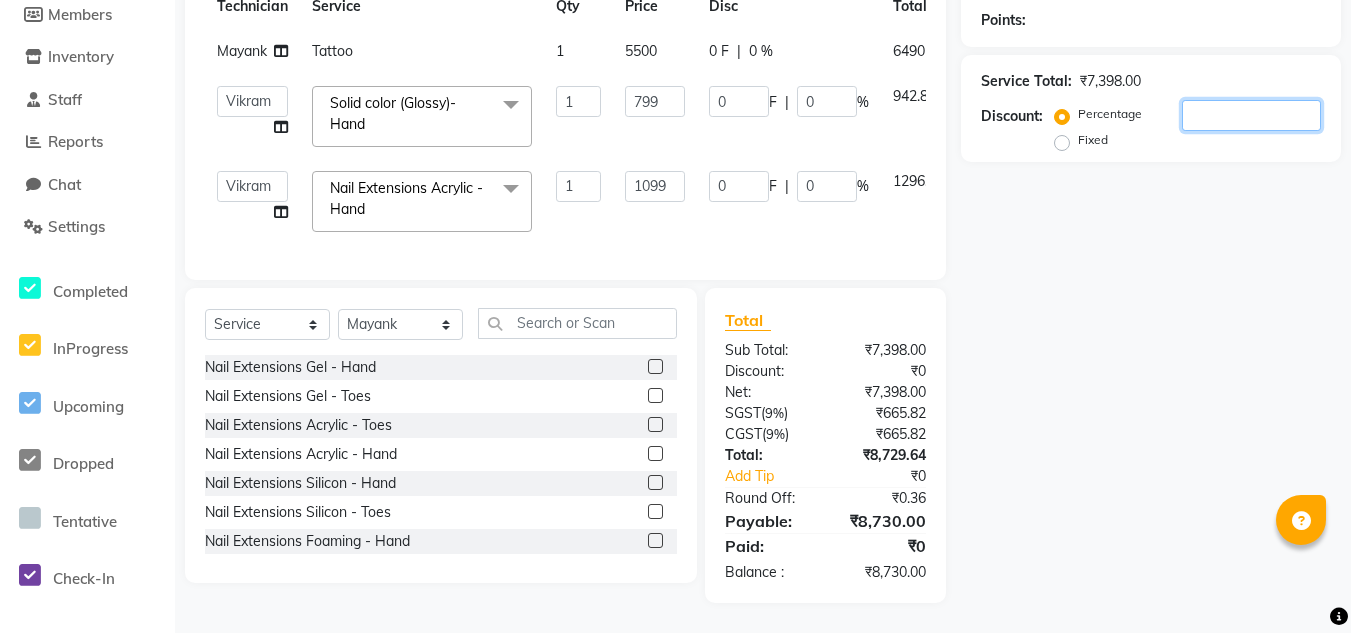 type on "23.97" 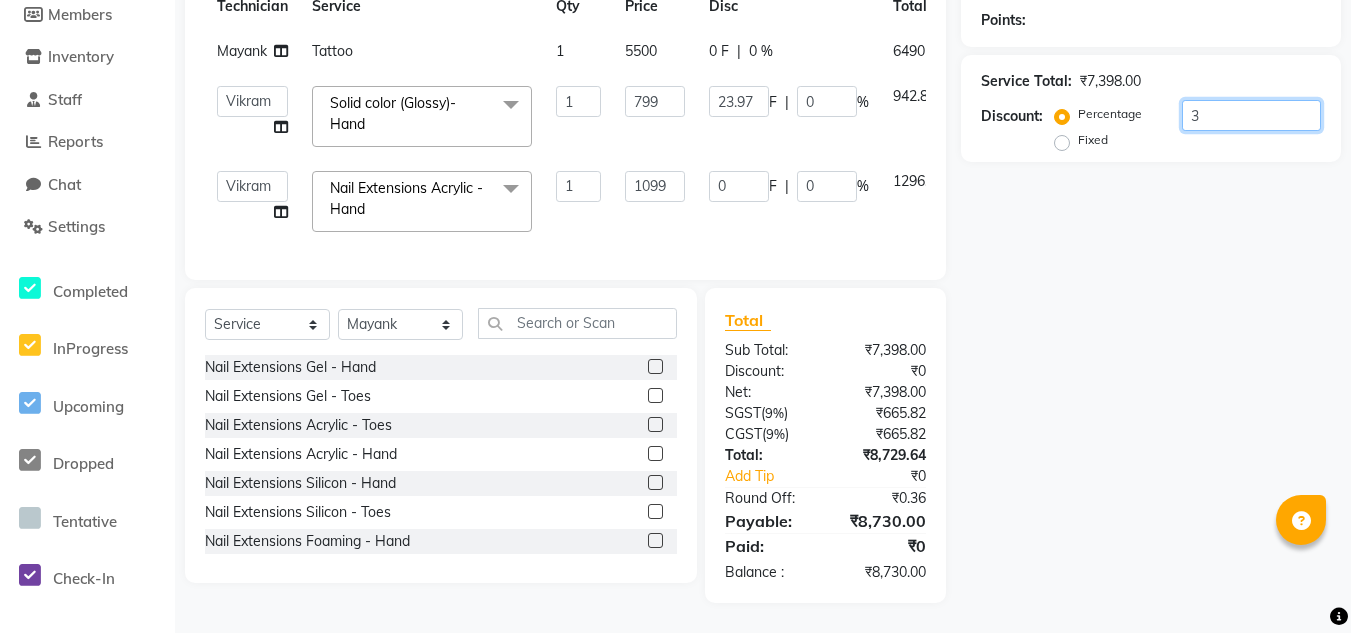 type on "3" 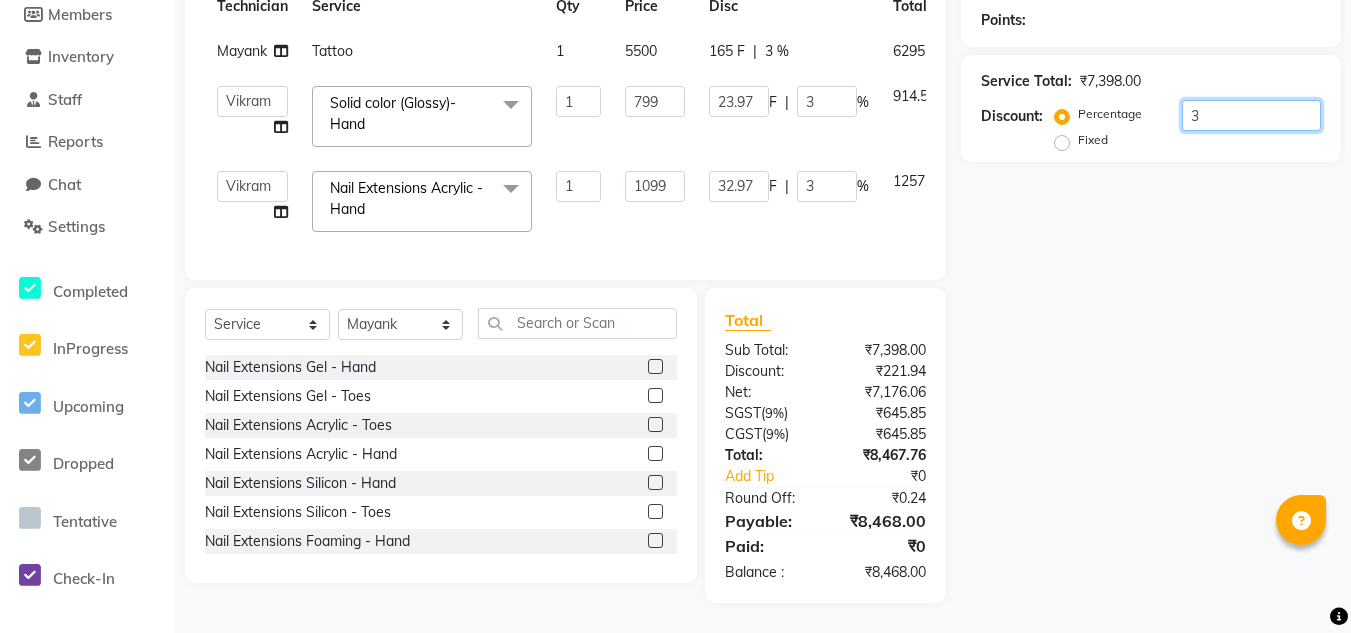 type on "30" 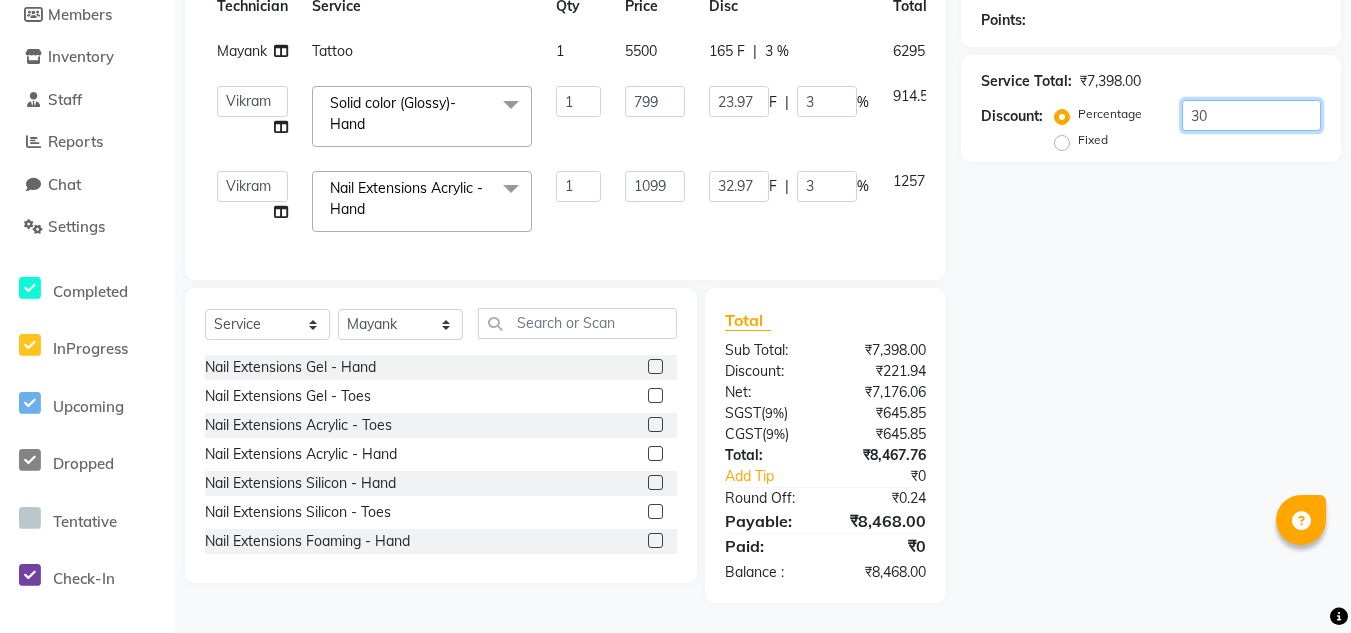 type on "239.7" 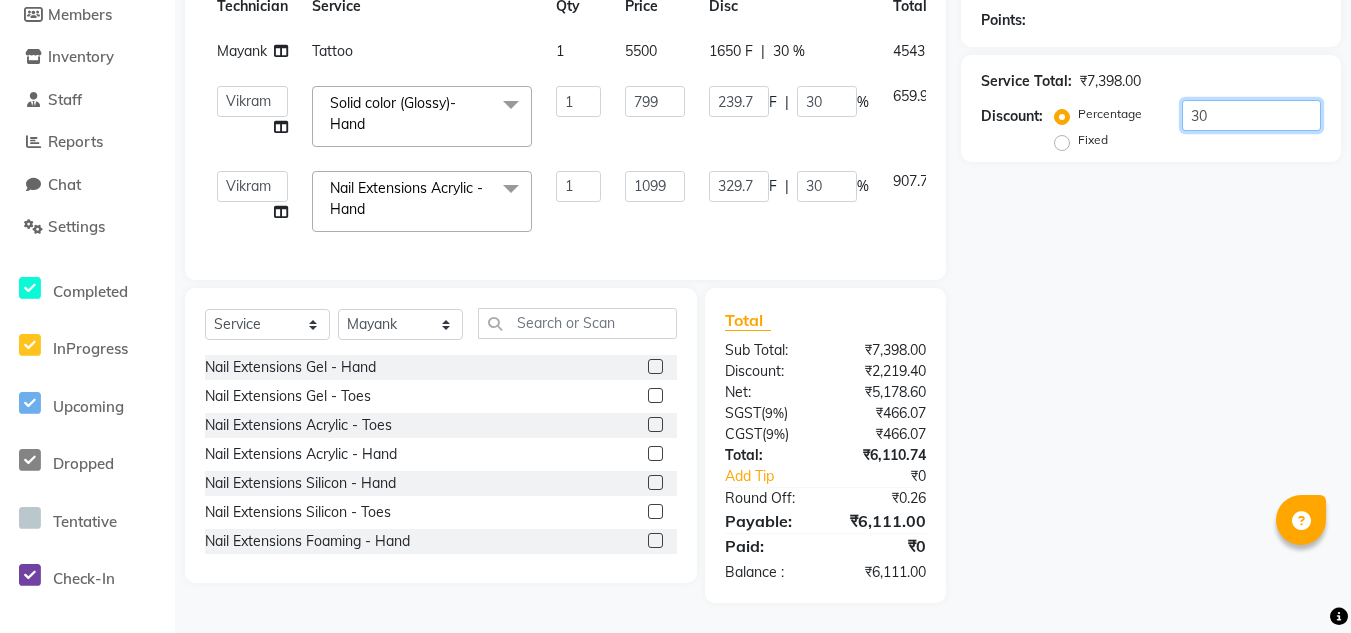 type on "30" 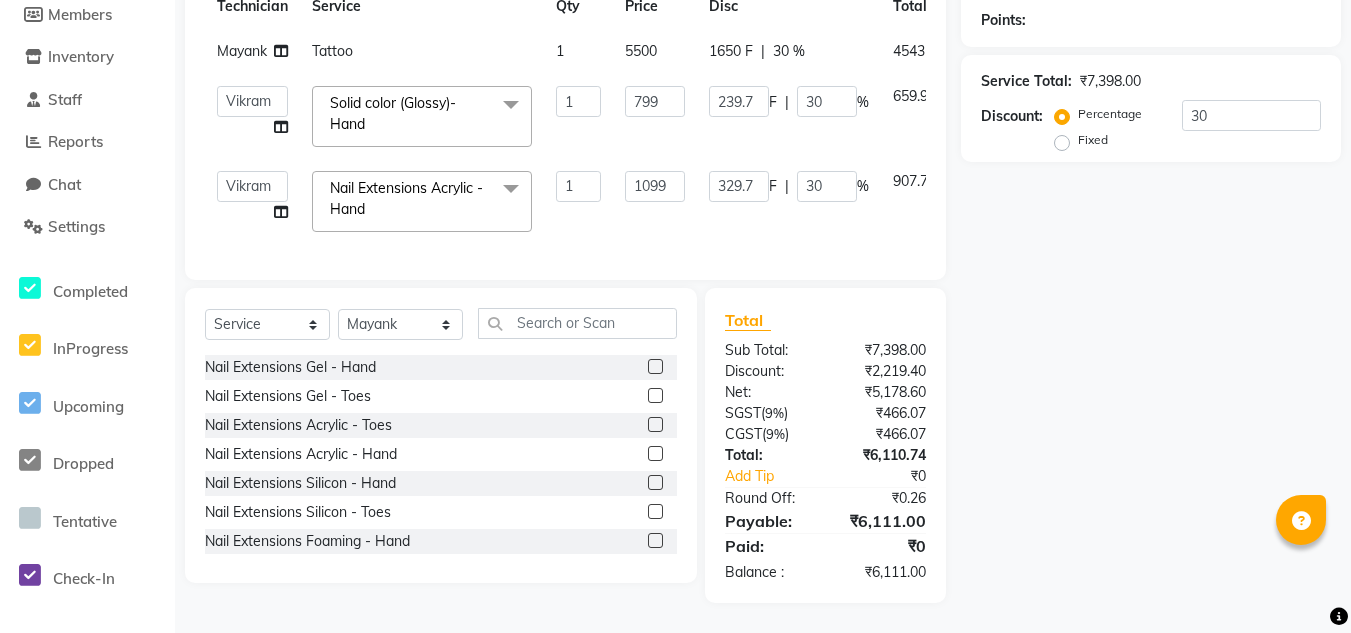 click on "Name: Membership: Total Visits: Card on file: Last Visit: Points: Service Total: ₹7,398.00 Discount: Percentage Fixed 30" 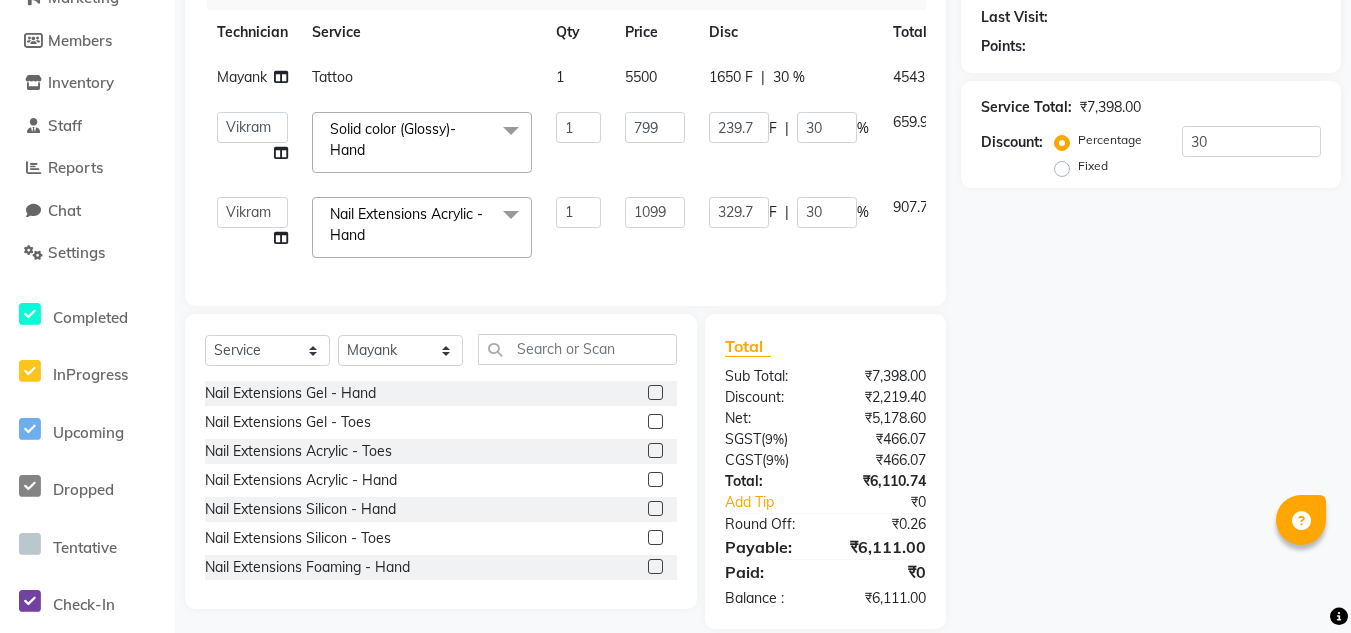 scroll, scrollTop: 76, scrollLeft: 0, axis: vertical 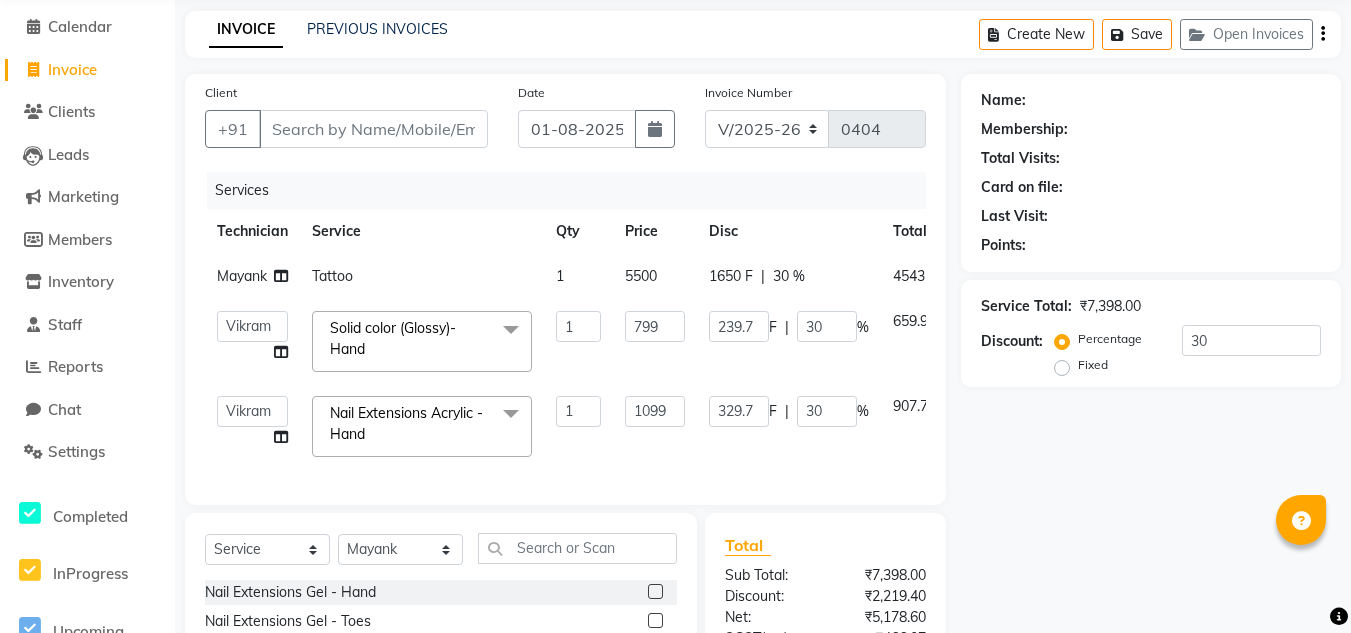 click on "30 %" 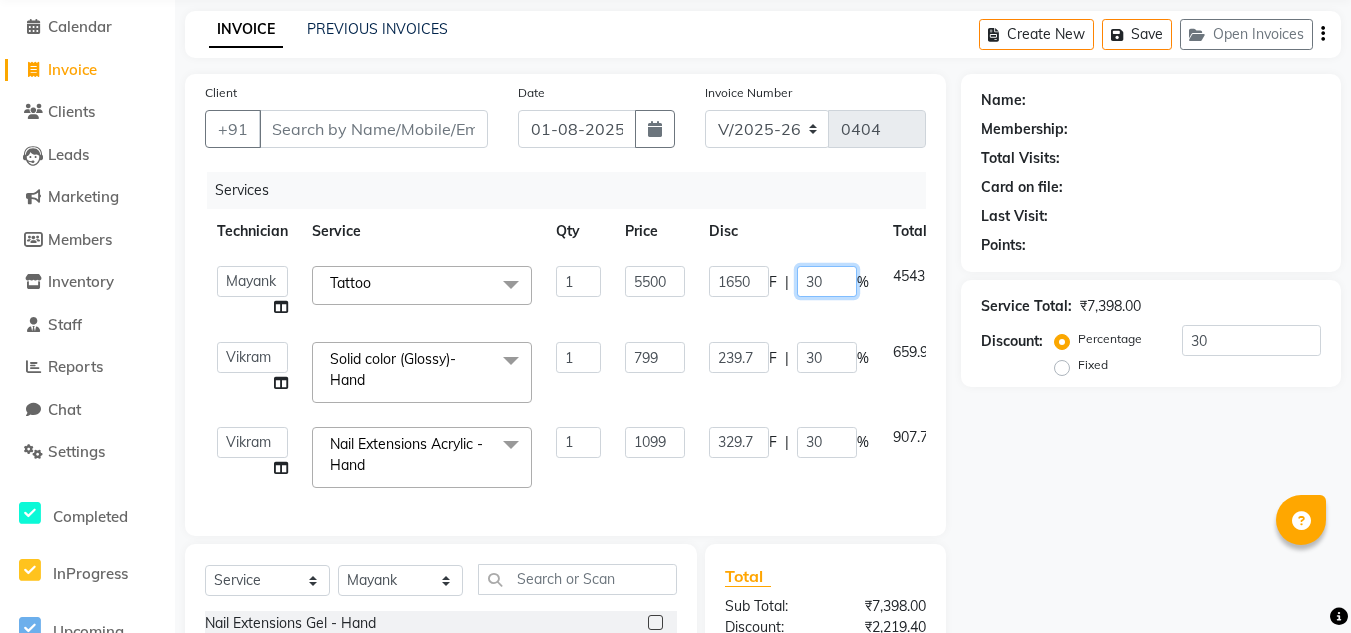 click on "30" 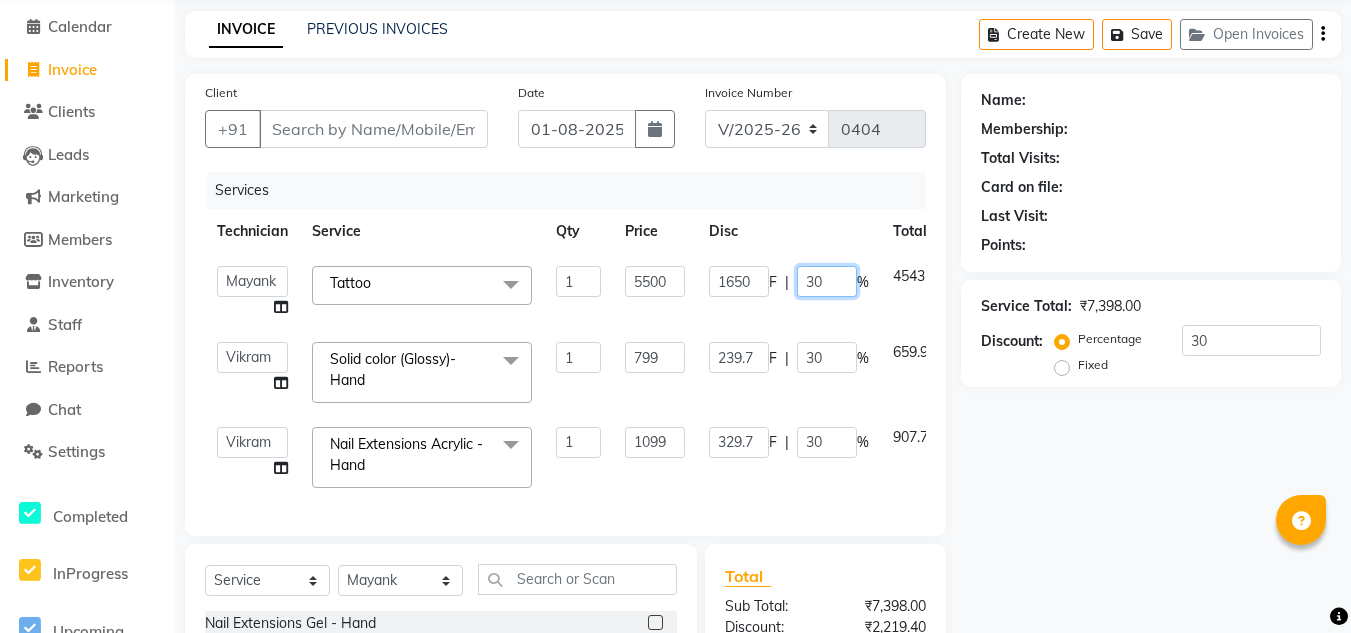 type on "3" 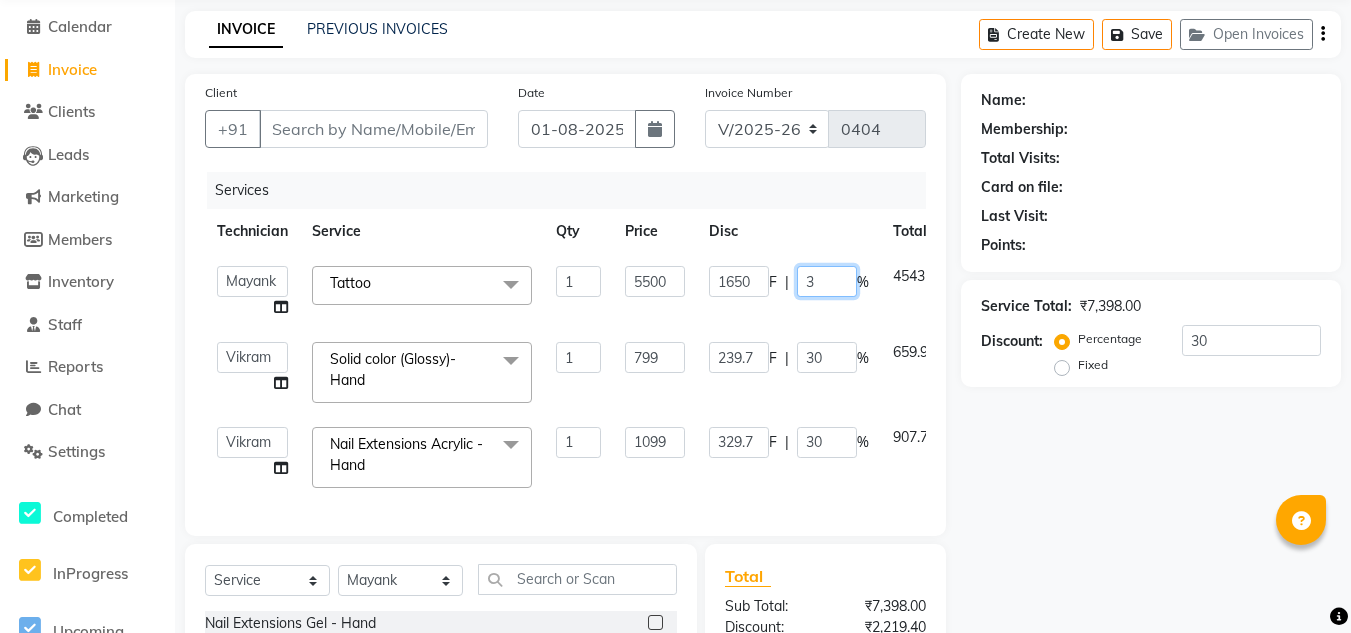 type 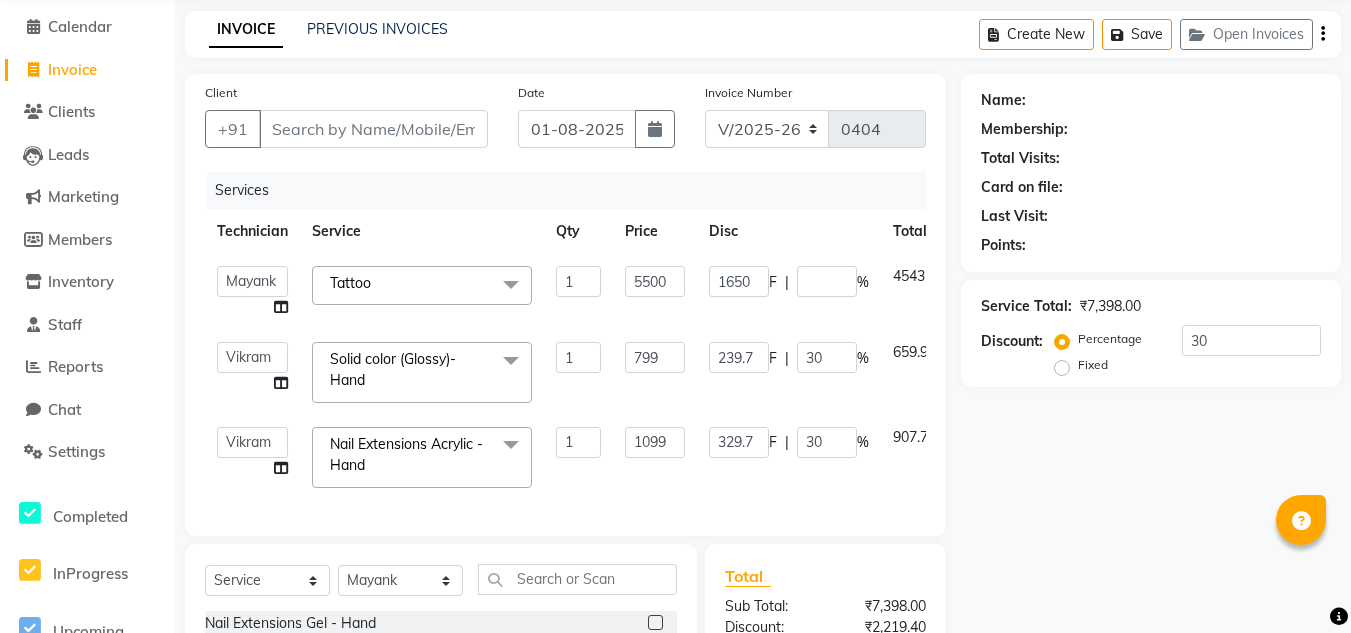 click on "Name: Membership: Total Visits: Card on file: Last Visit: Points: Service Total: ₹7,398.00 Discount: Percentage Fixed 30" 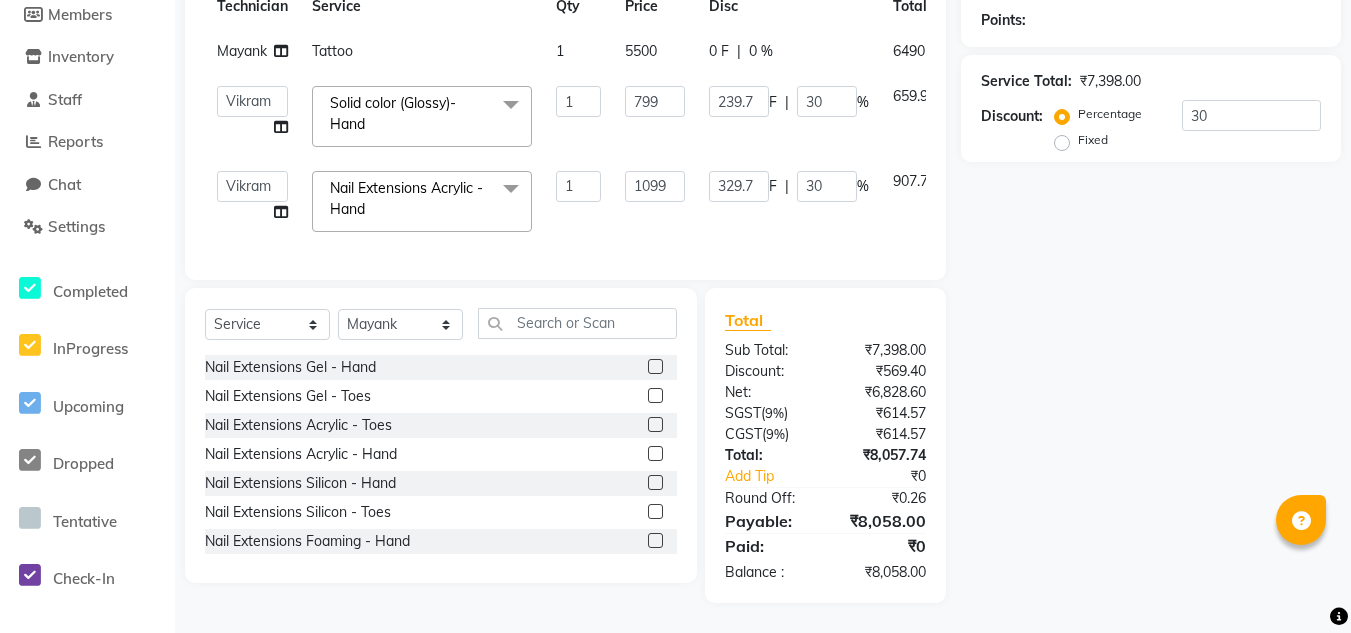 scroll, scrollTop: 0, scrollLeft: 0, axis: both 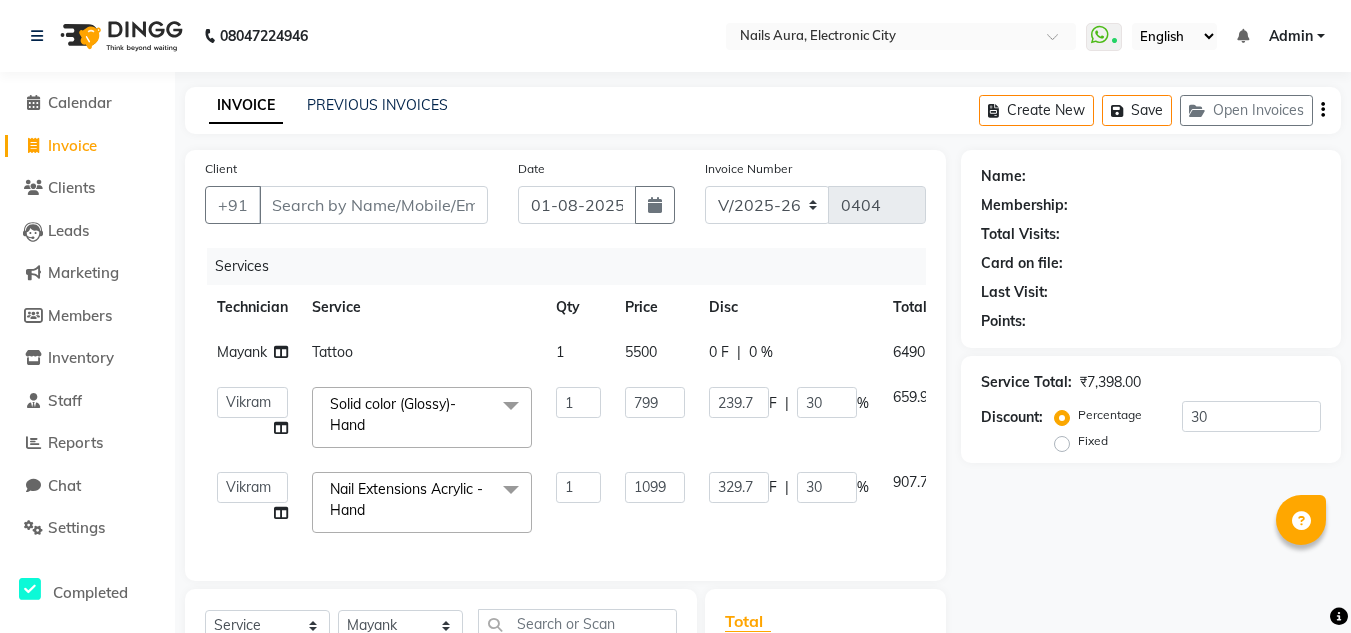 click on "Name: Membership: Total Visits: Card on file: Last Visit: Points: Service Total: ₹7,398.00 Discount: Percentage Fixed 30" 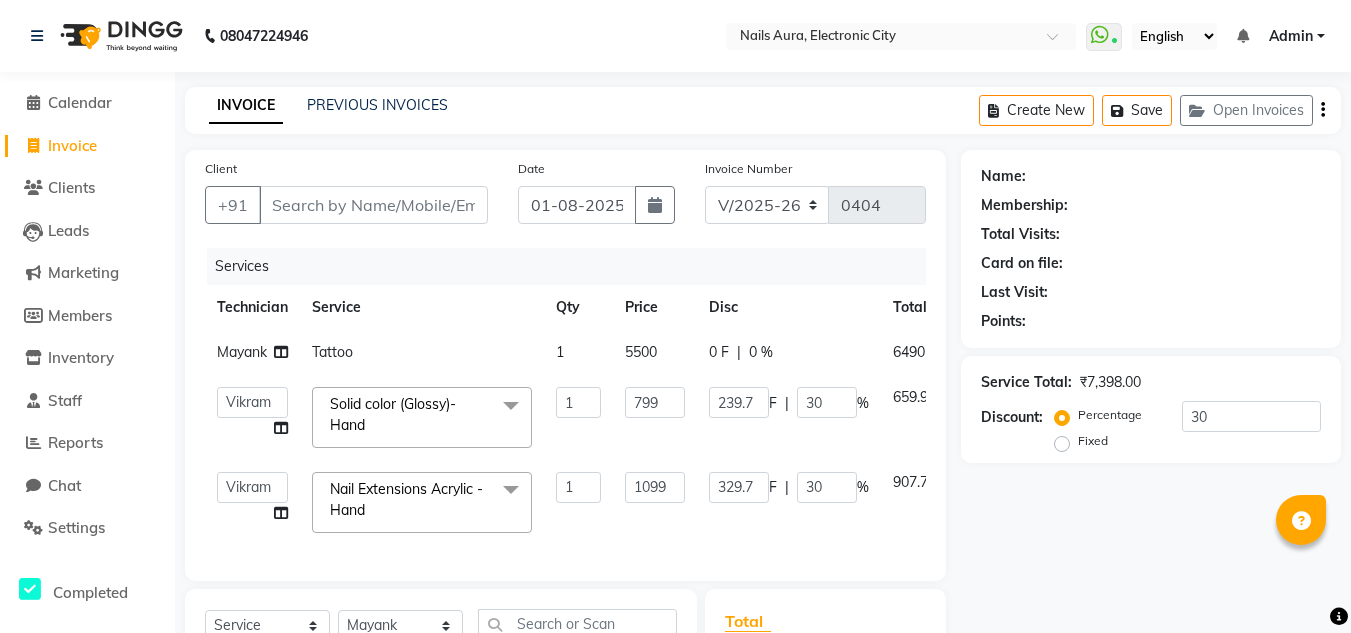 scroll, scrollTop: 316, scrollLeft: 0, axis: vertical 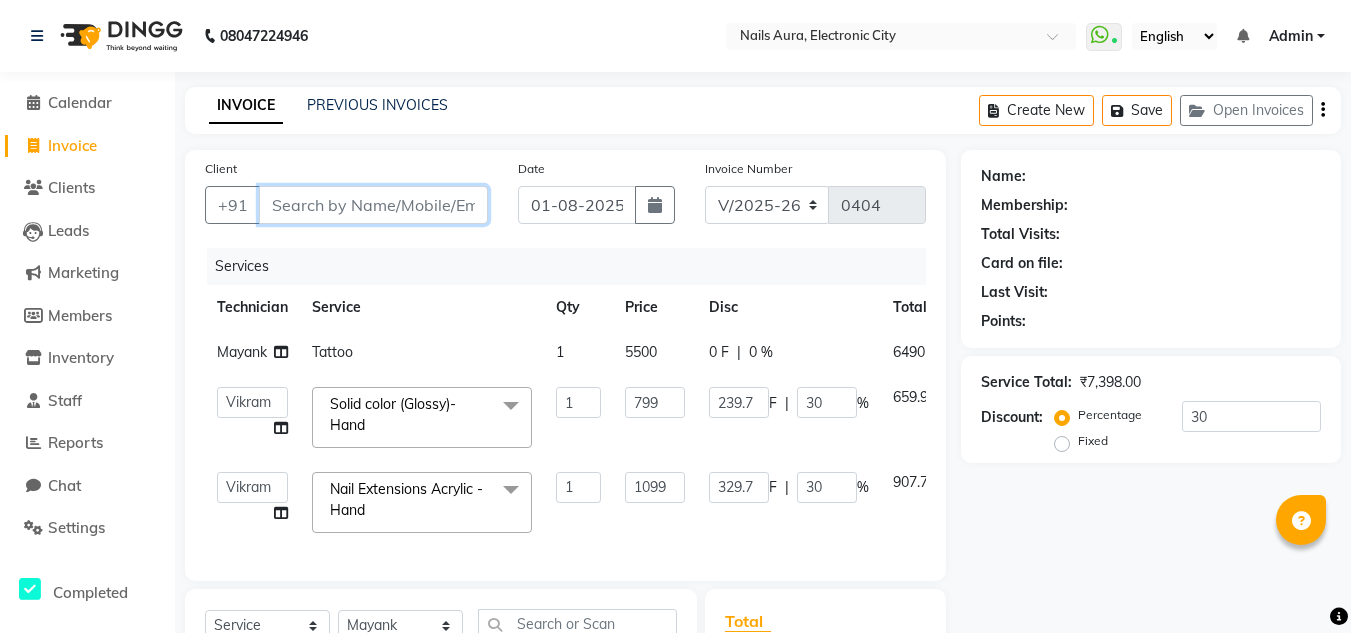 click on "Client" at bounding box center (373, 205) 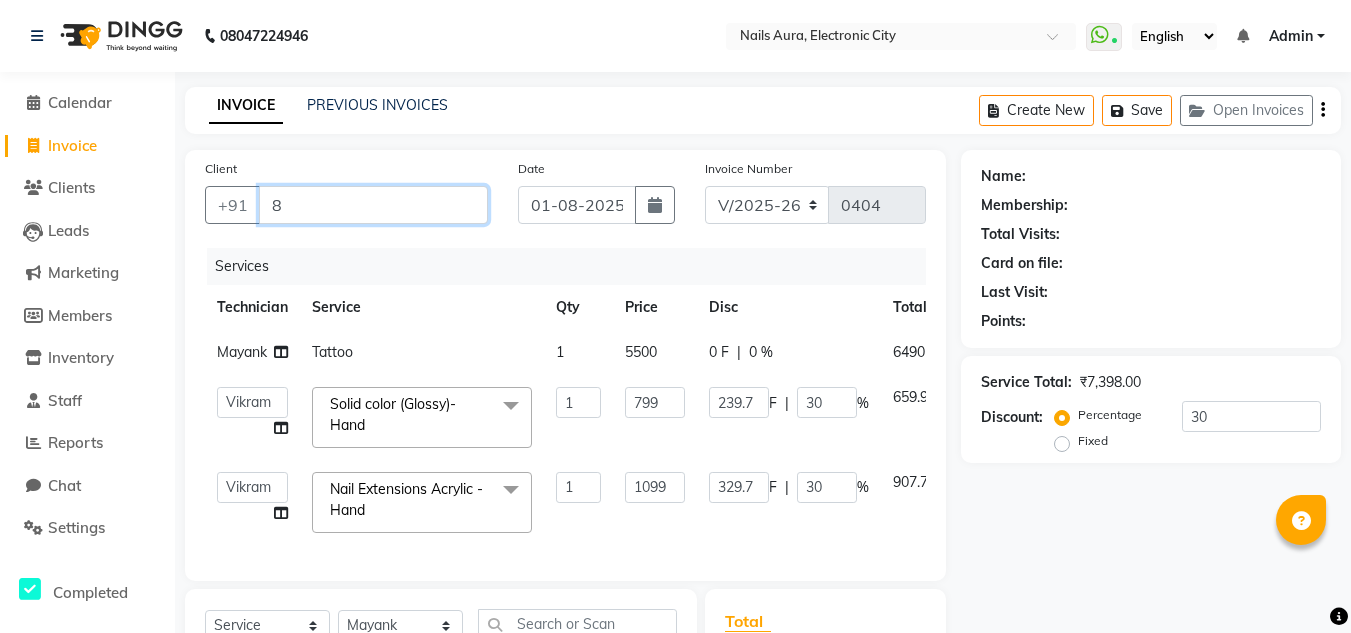 type on "89" 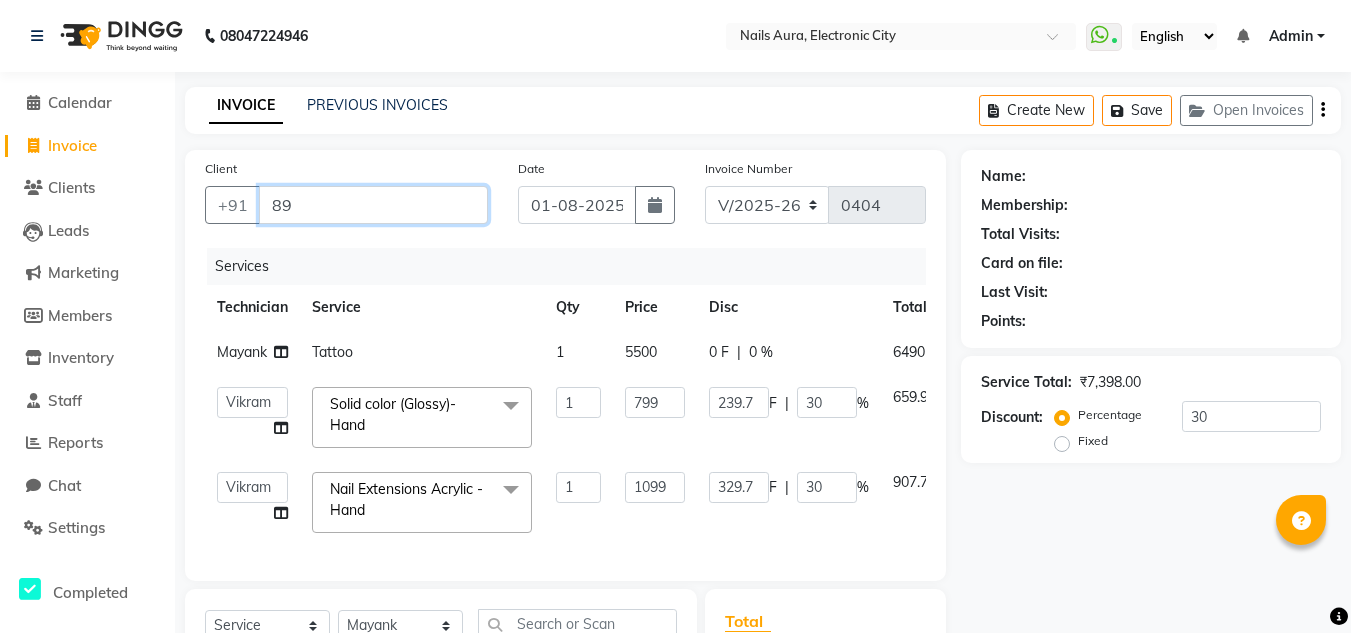 type on "0" 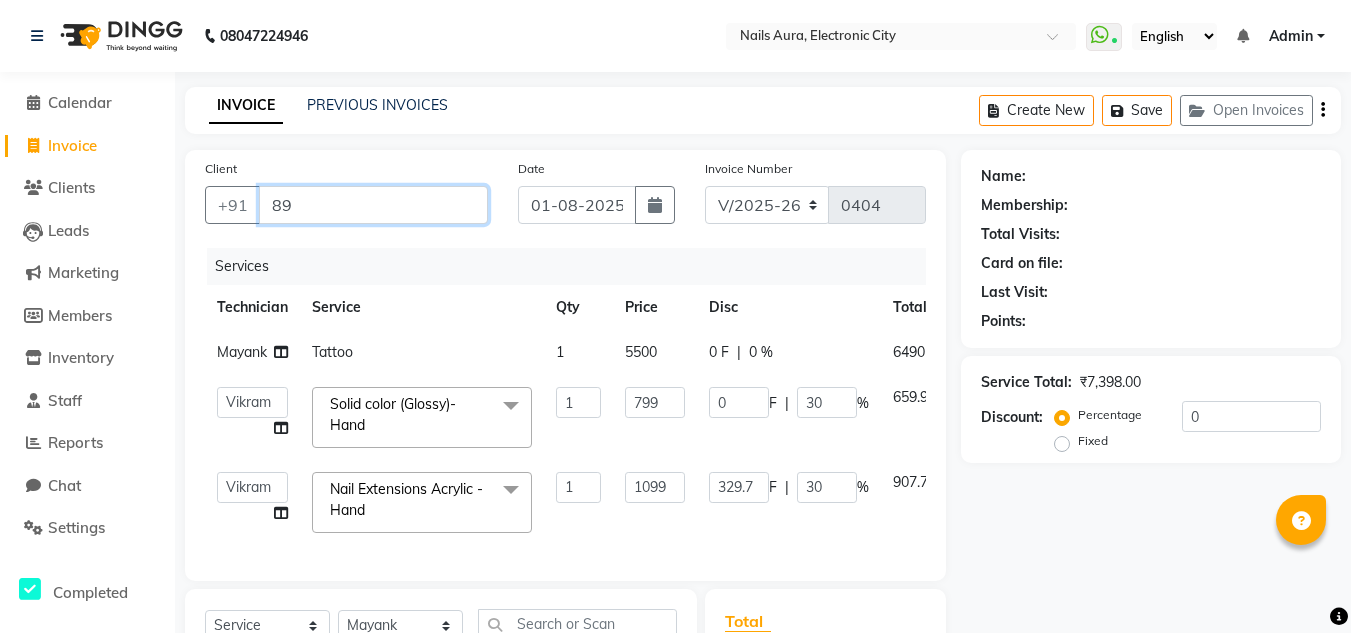type on "0" 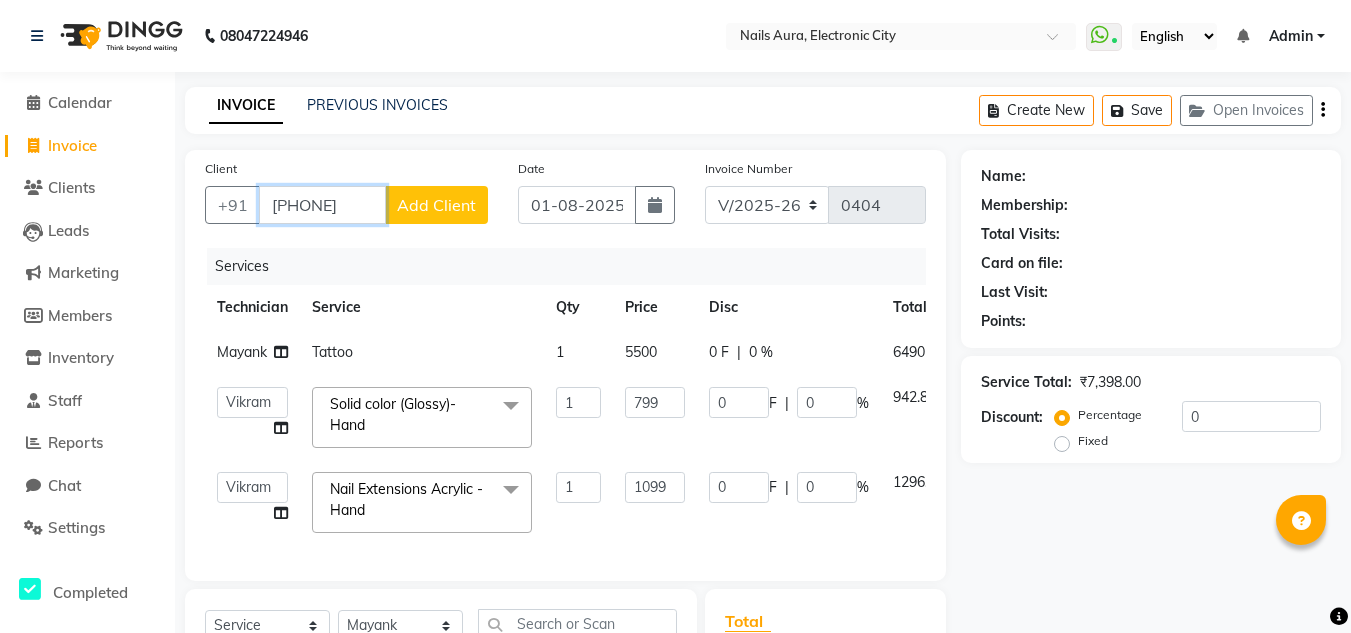 type on "[PHONE]" 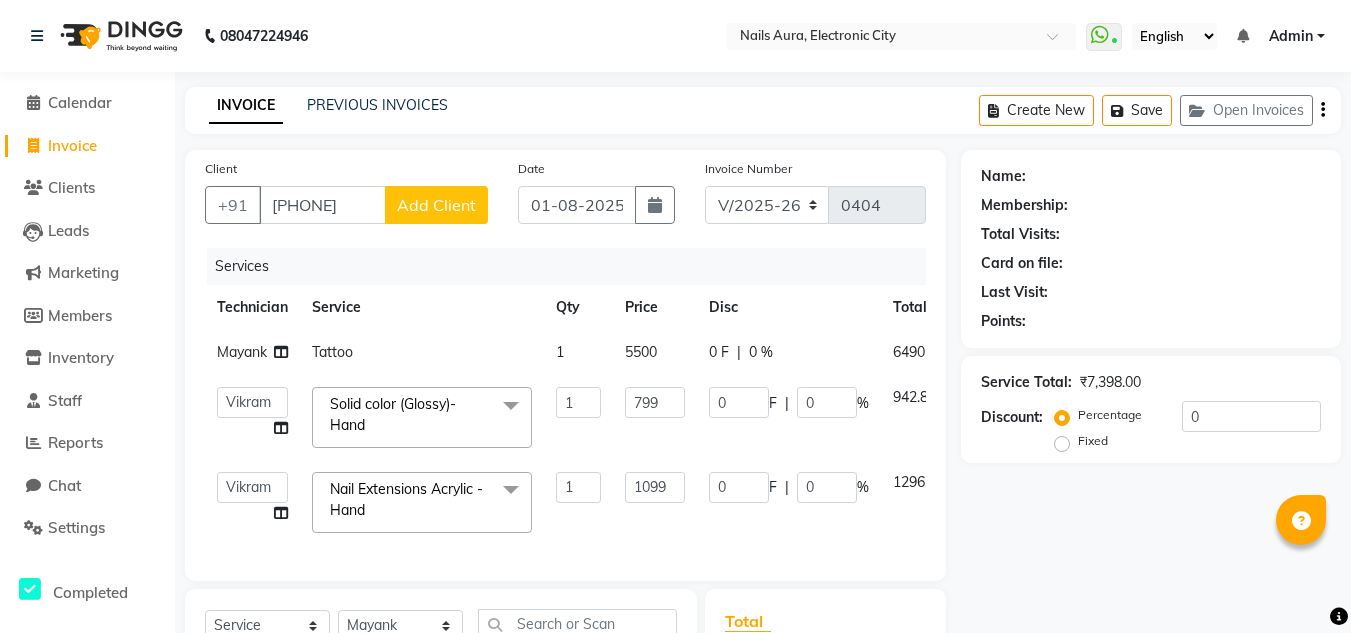 click on "Add Client" 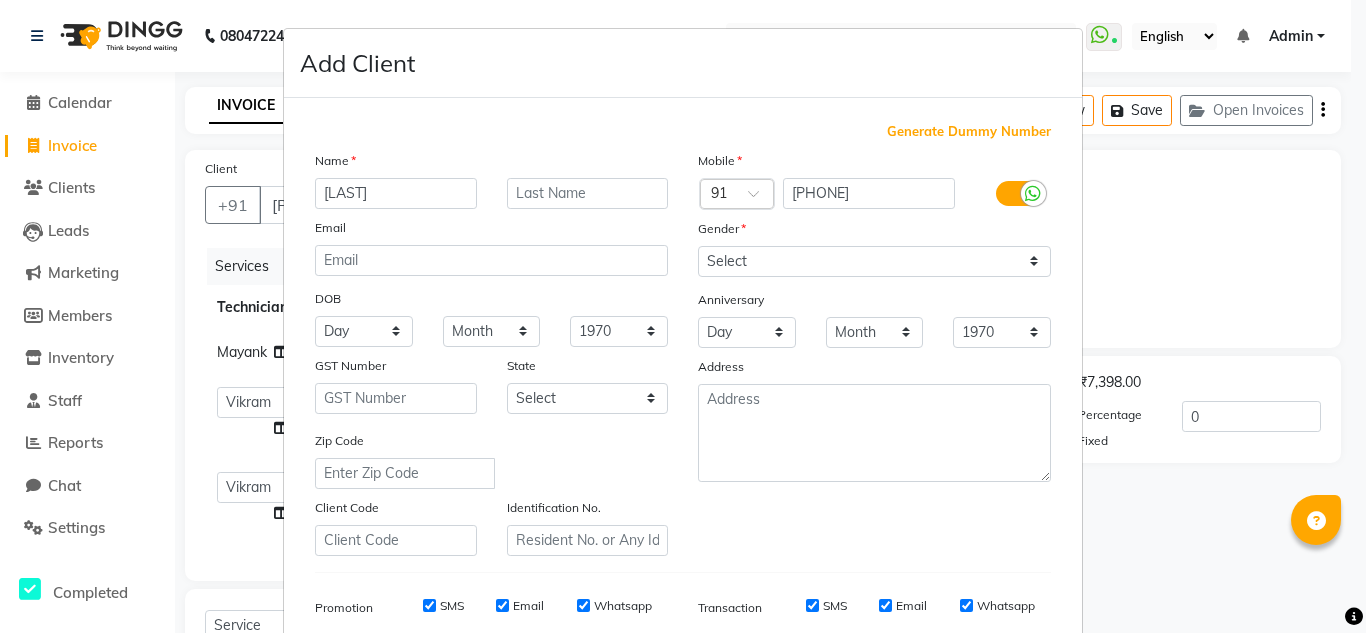 type on "[LAST]" 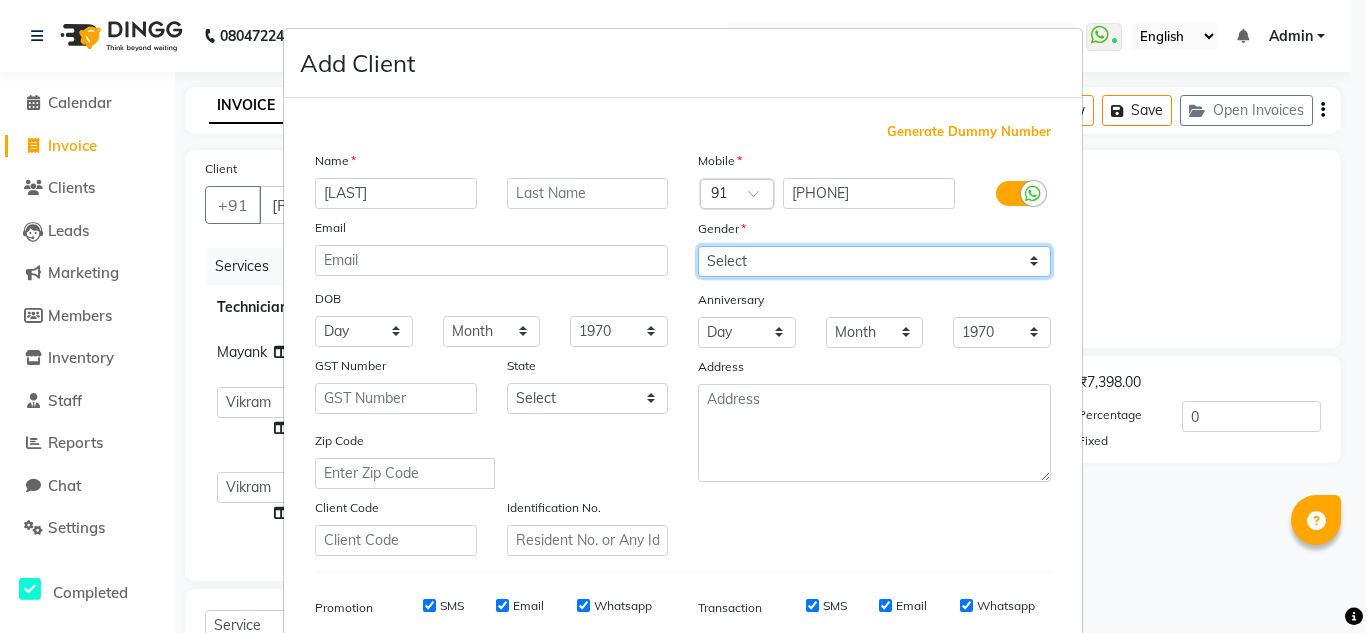 click on "Select Male Female Other Prefer Not To Say" at bounding box center (874, 261) 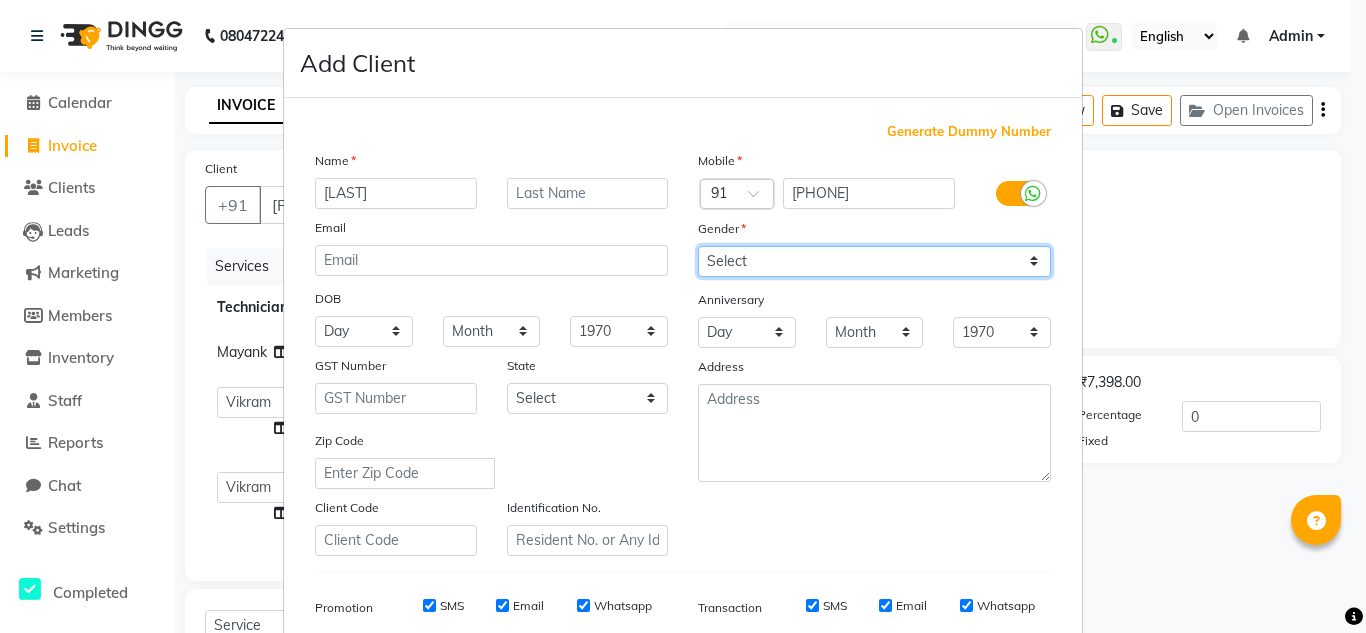 select on "male" 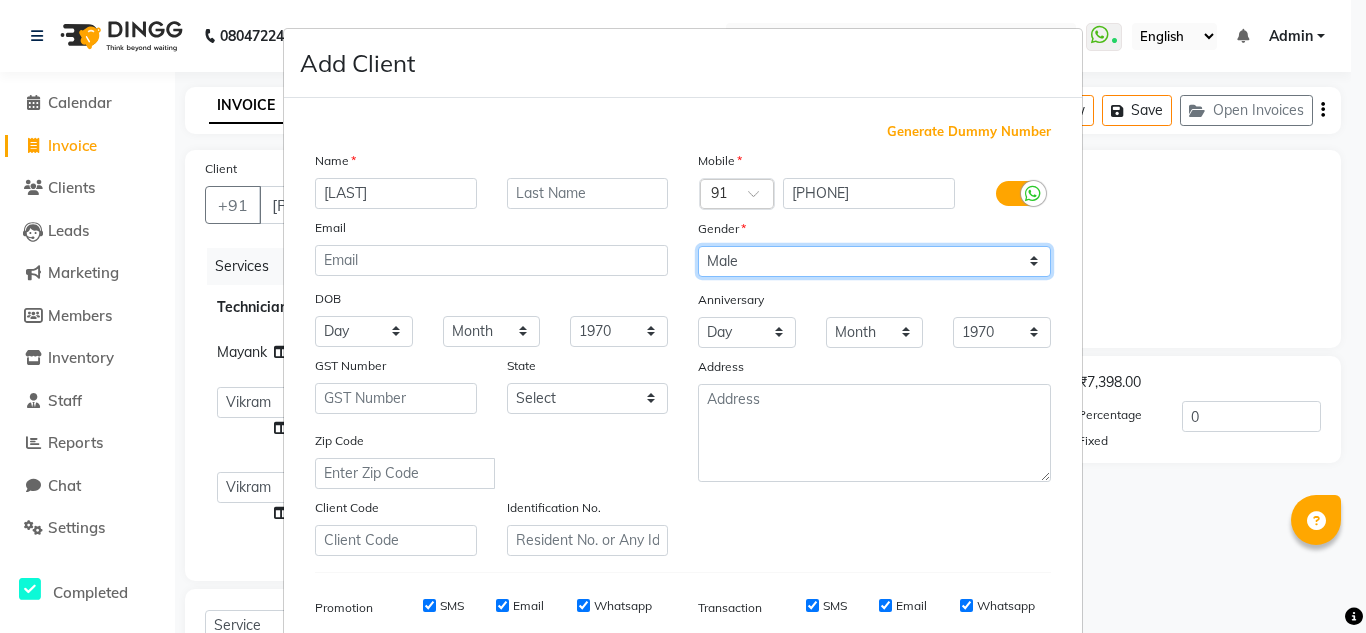 click on "Select Male Female Other Prefer Not To Say" at bounding box center (874, 261) 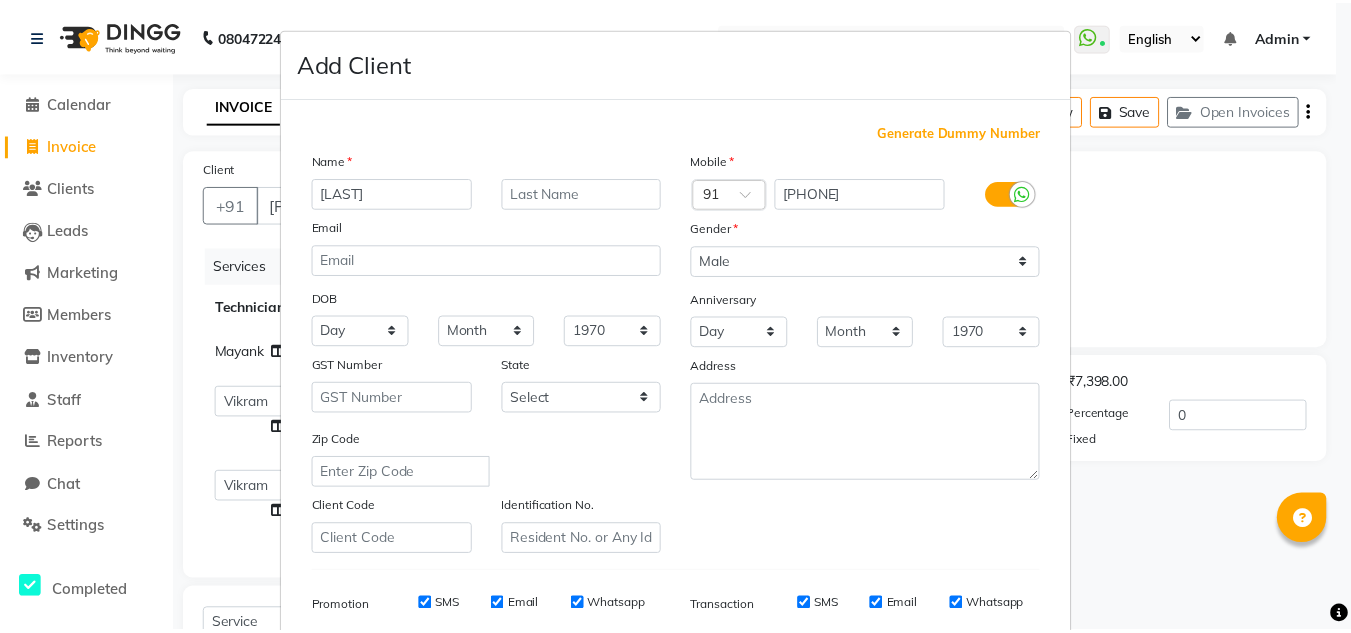 scroll, scrollTop: 290, scrollLeft: 0, axis: vertical 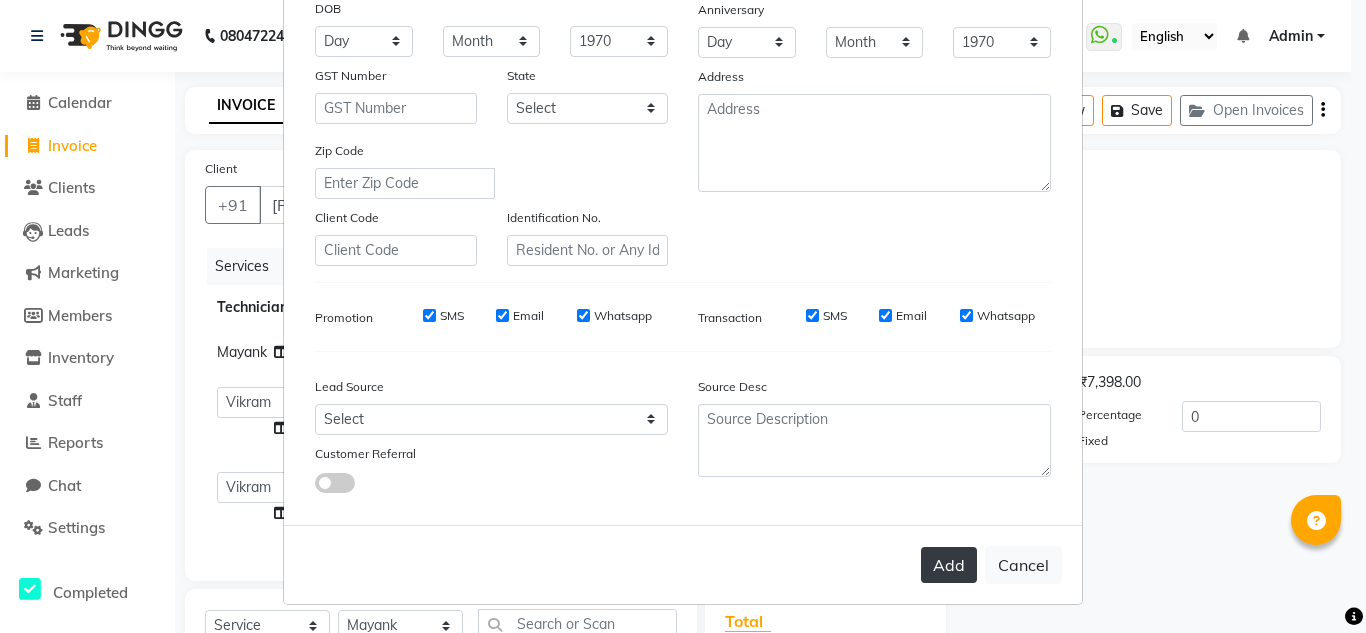 click on "Add" at bounding box center [949, 565] 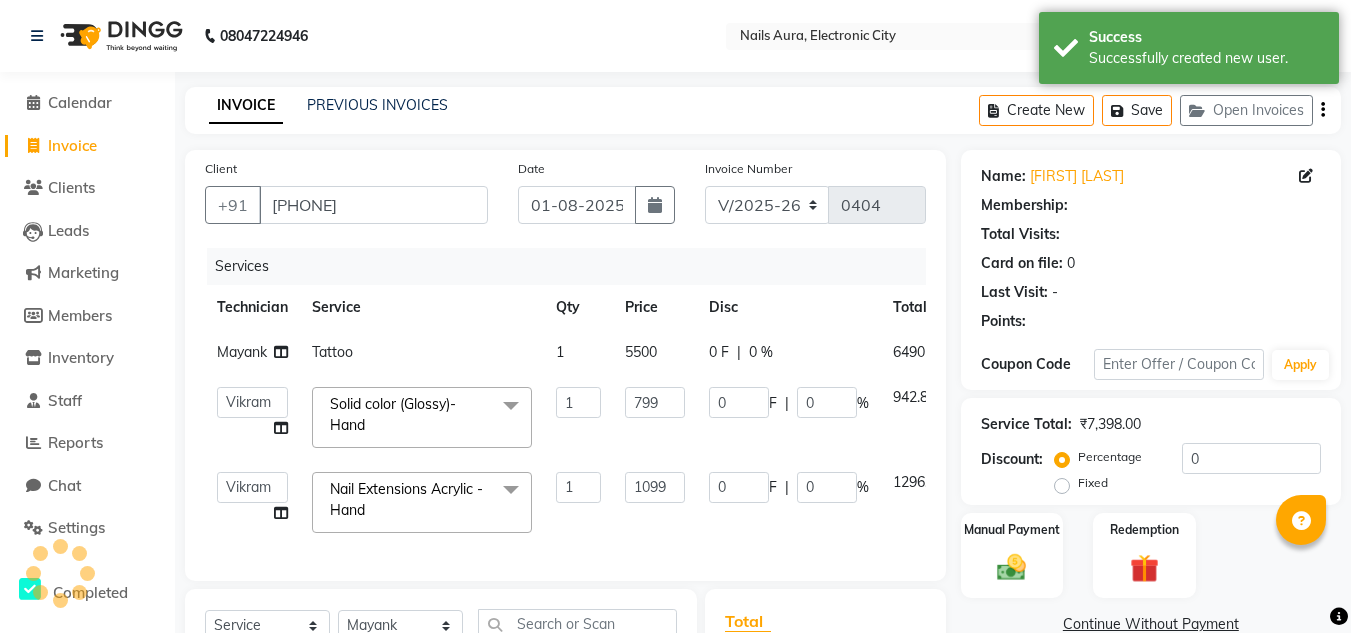 click on "Service Total:  ₹7,398.00  Discount:  Percentage   Fixed  0" 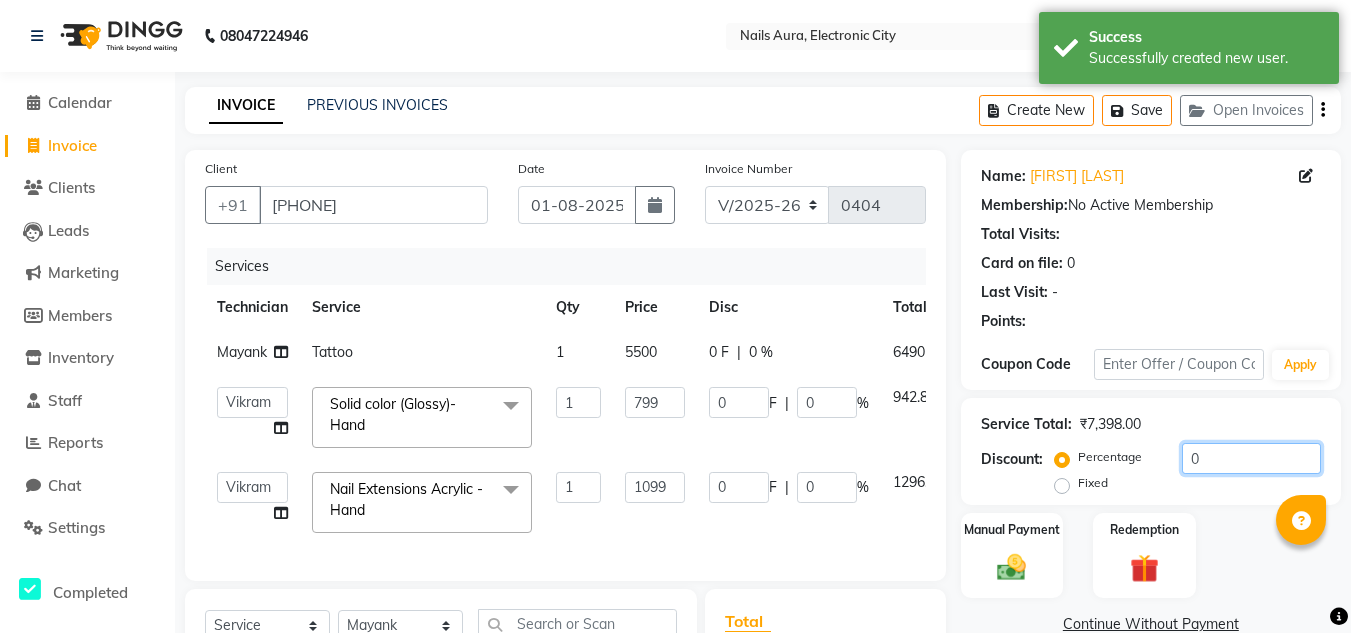 click on "0" 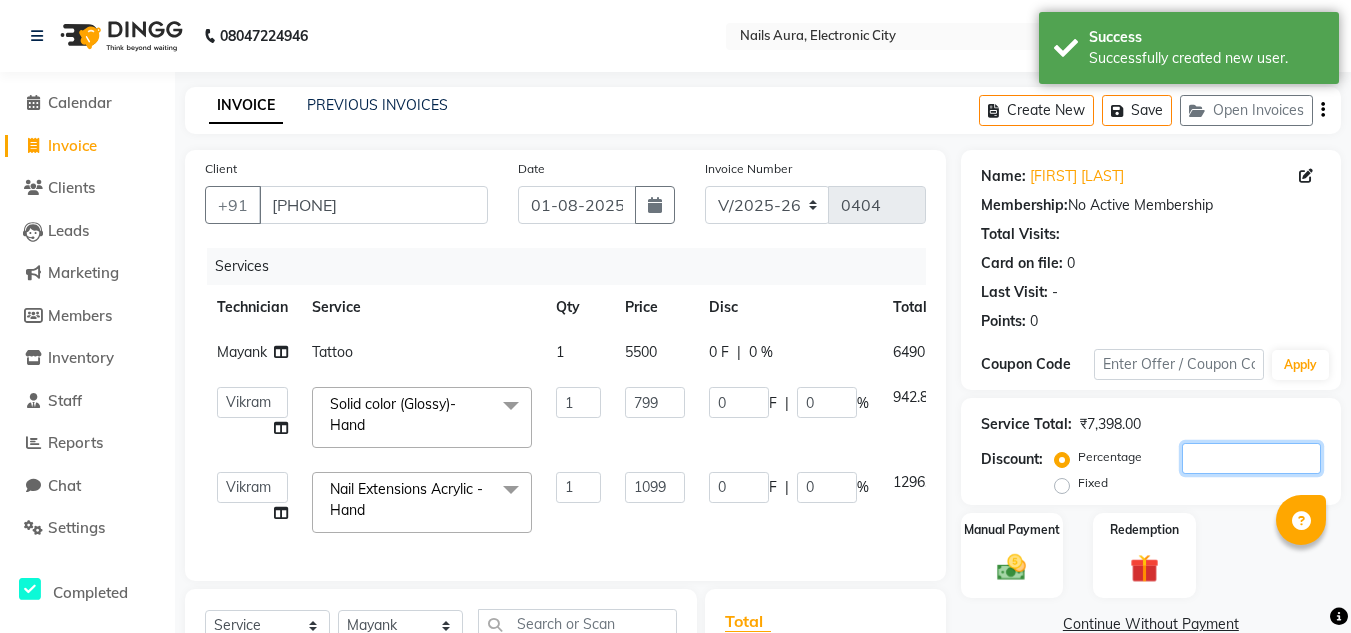 type on "3" 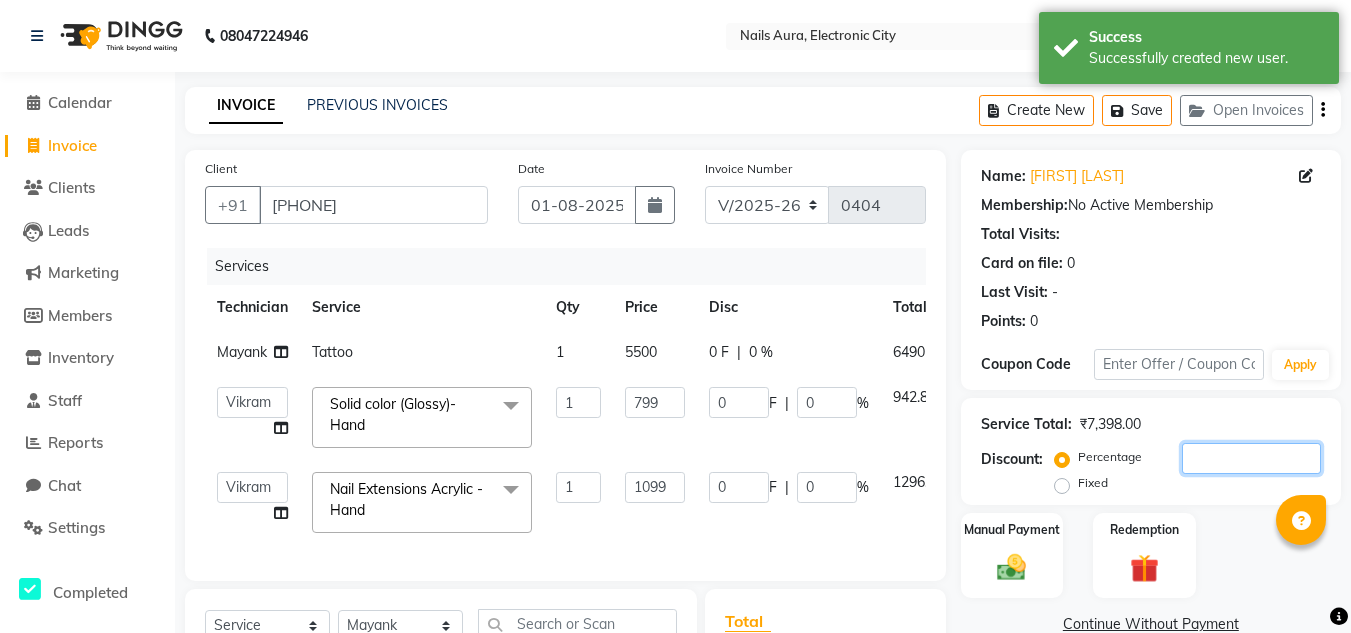 type on "32.97" 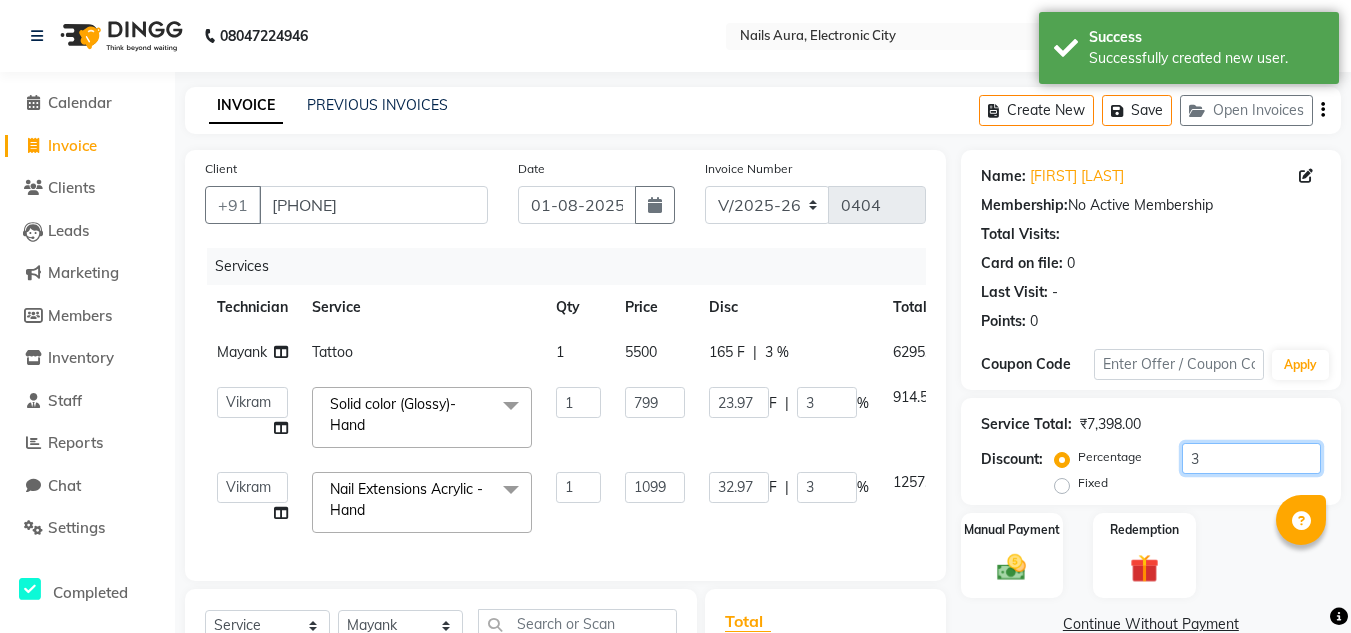 type on "30" 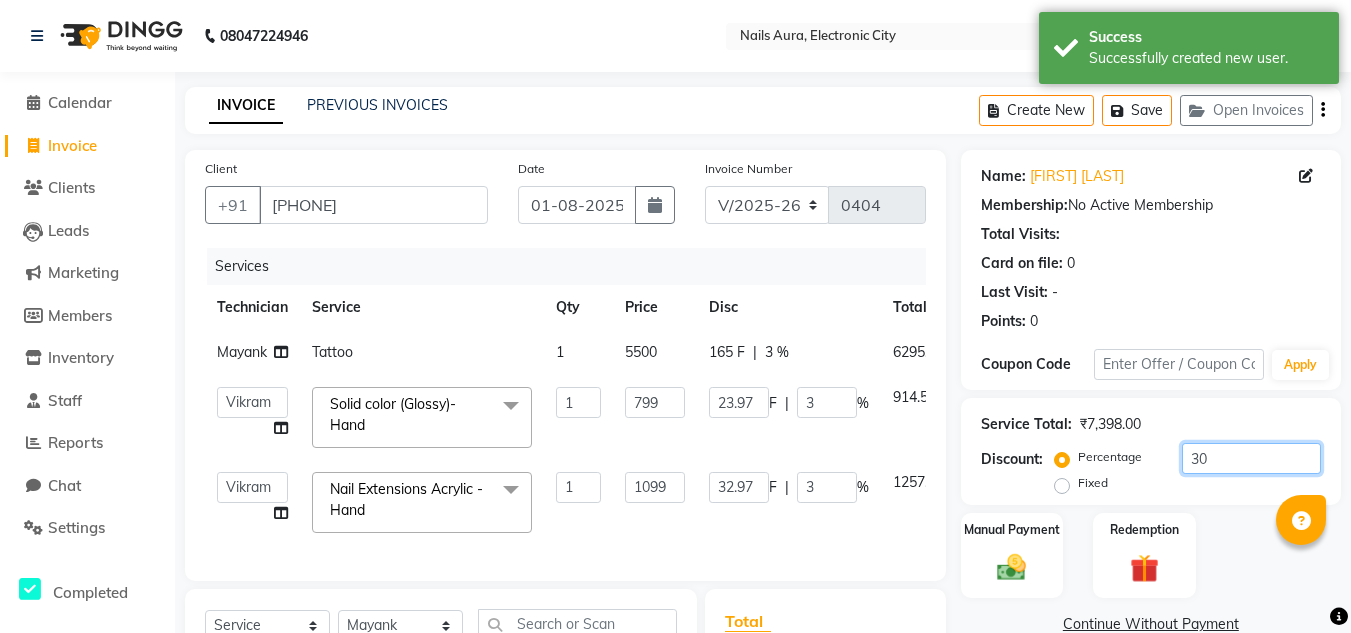 type on "239.7" 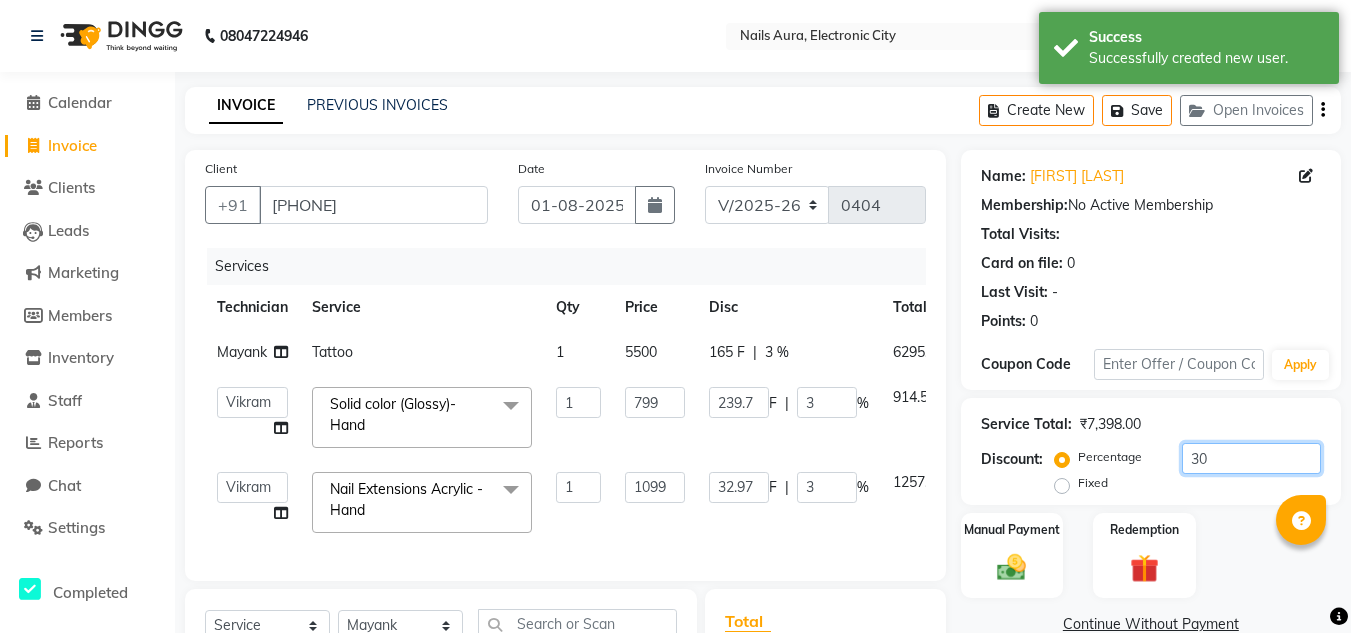 type on "30" 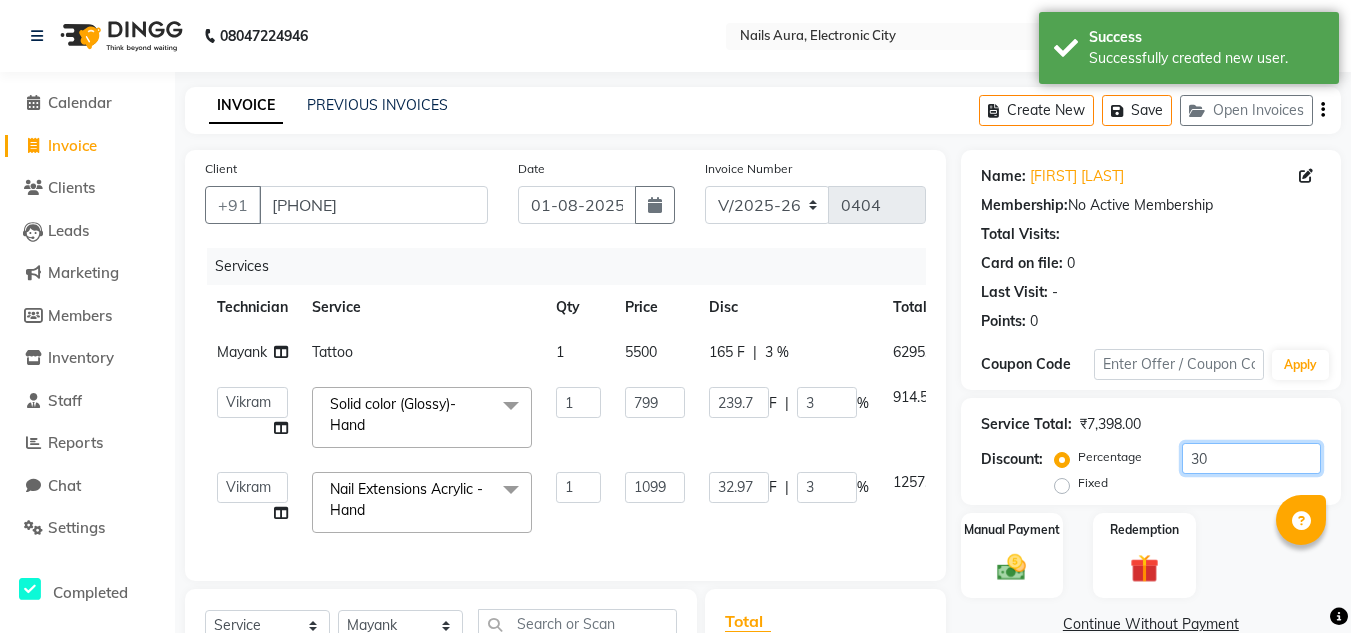 type on "329.7" 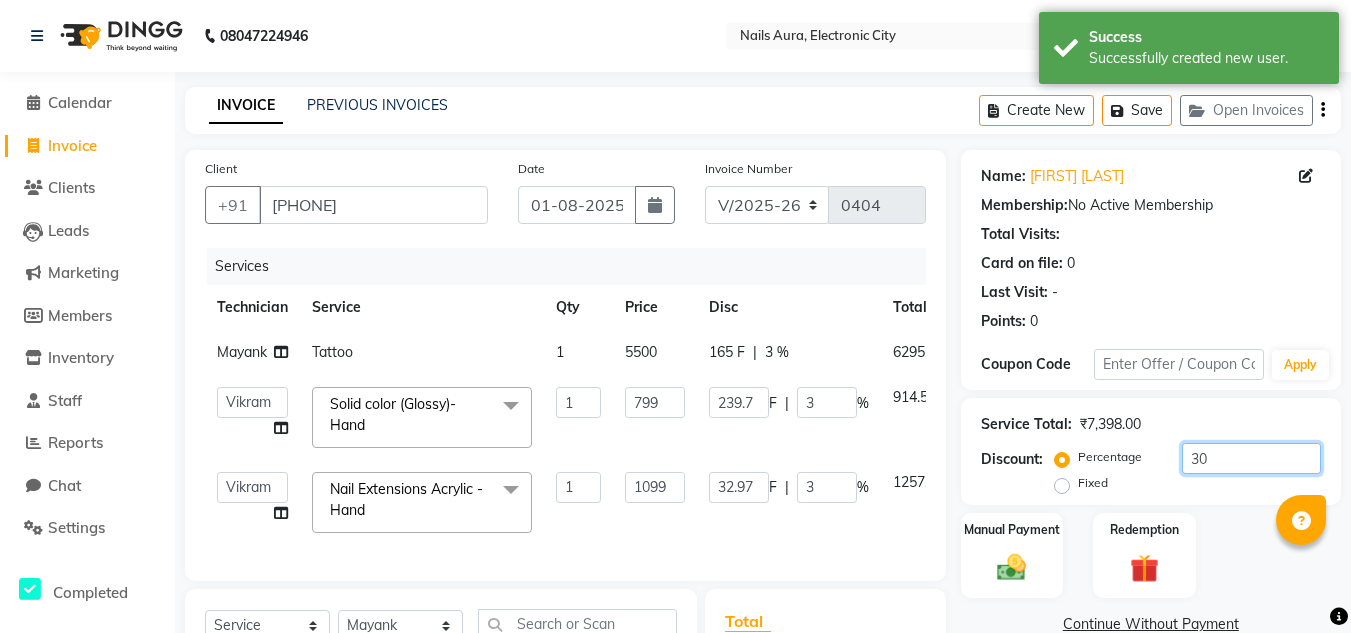 type on "30" 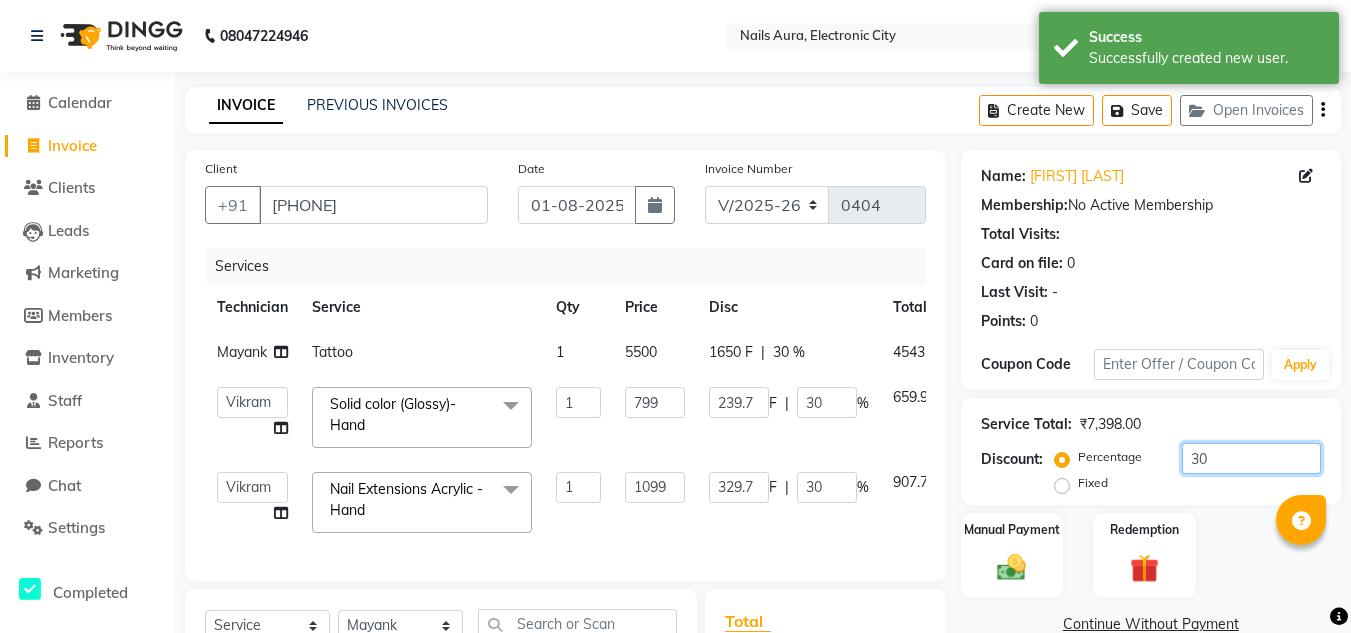 type on "30" 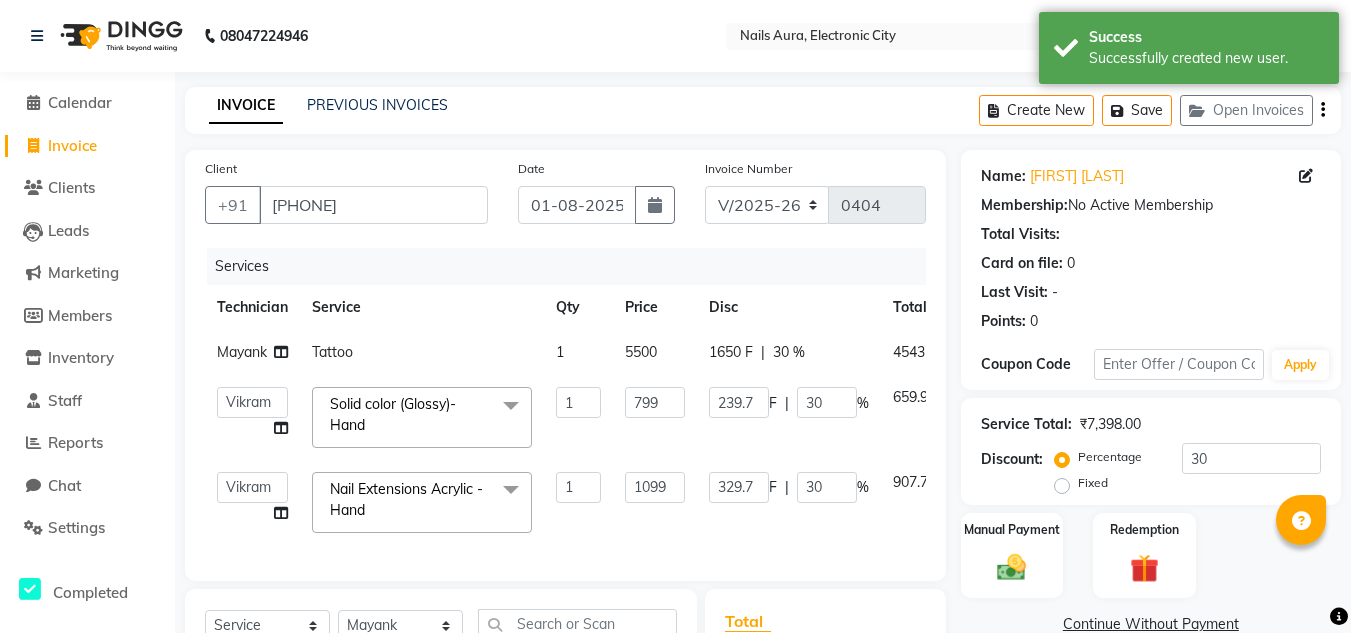click on "30 %" 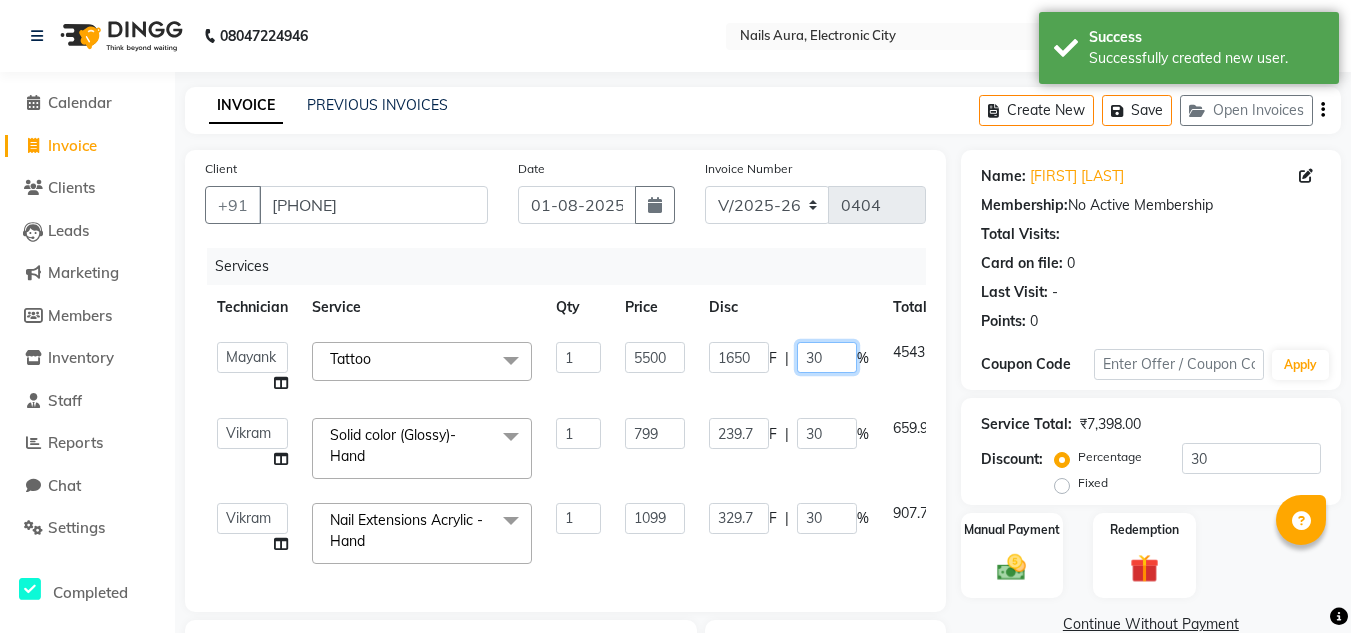 click on "30" 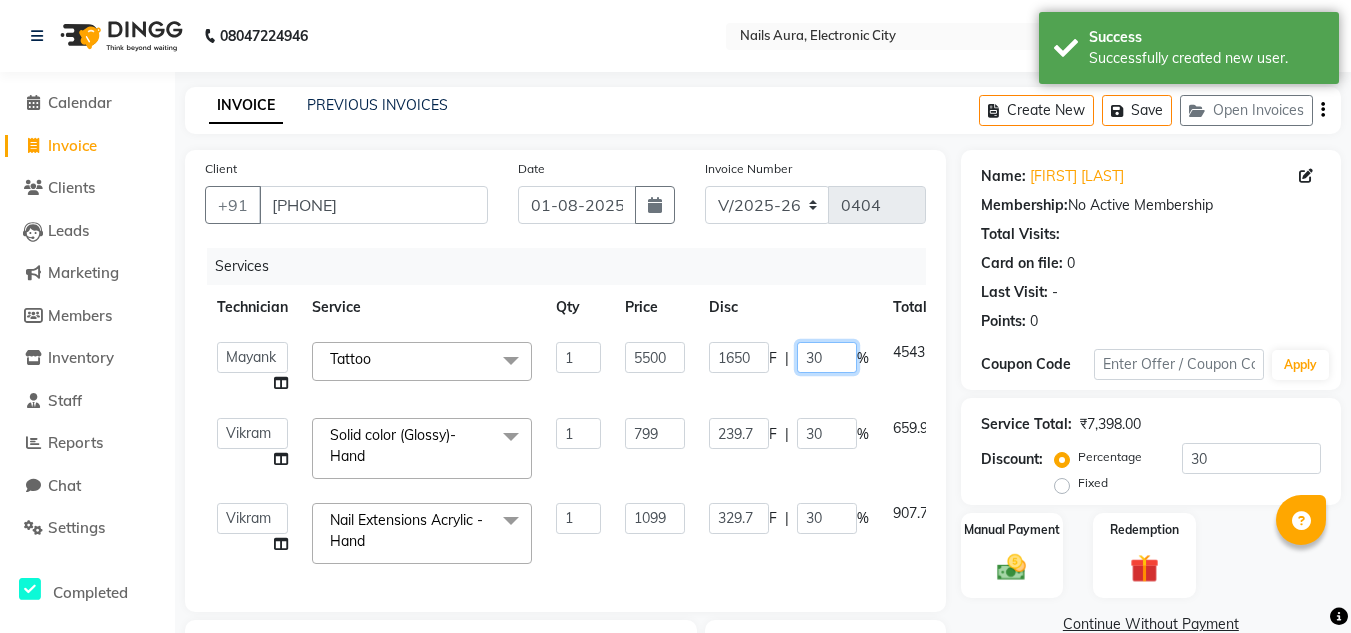type on "3" 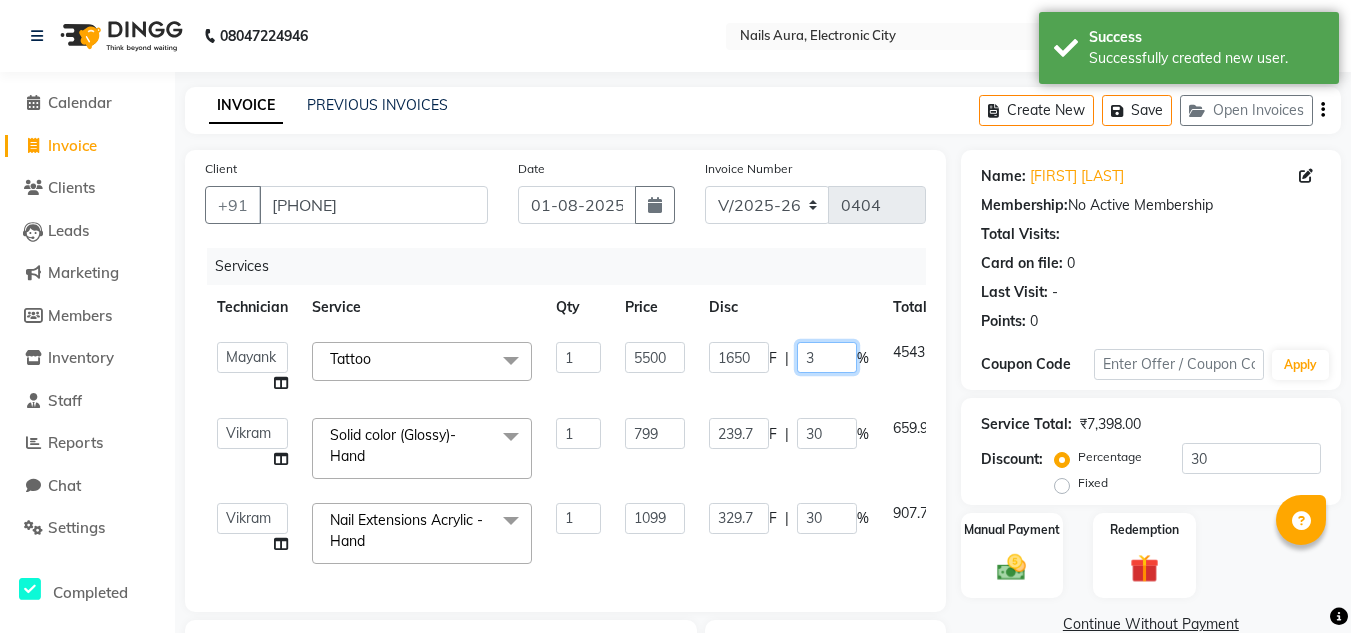 type 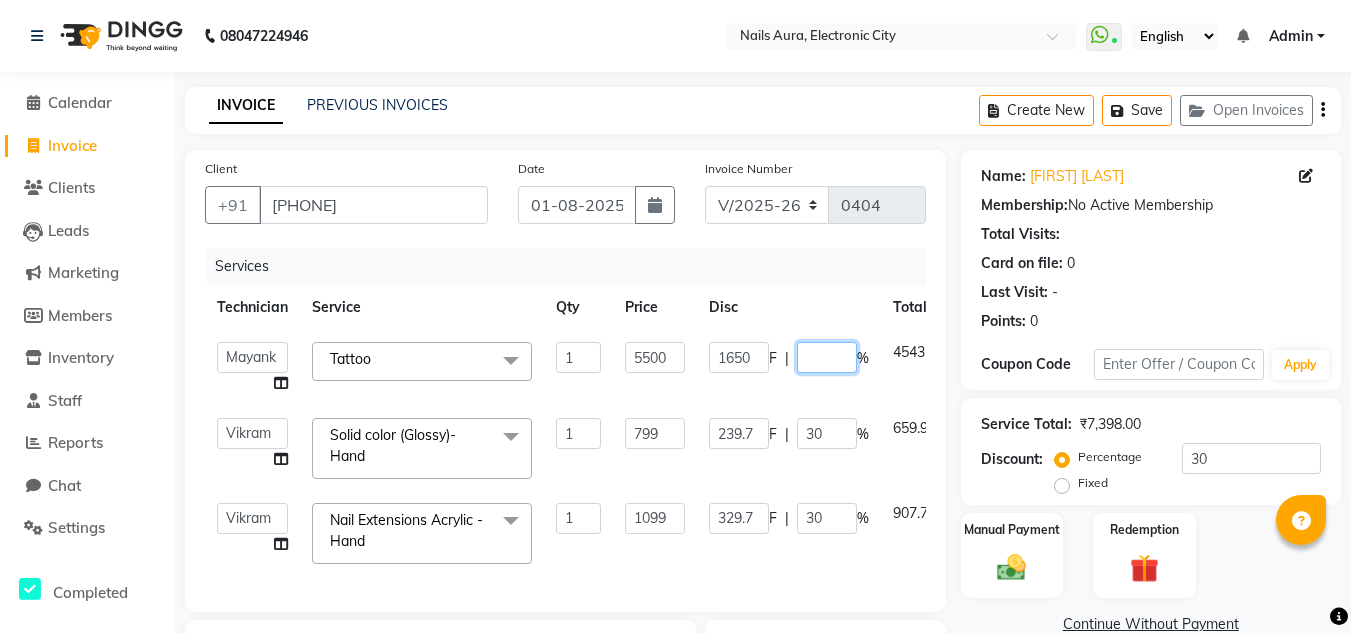 scroll, scrollTop: 347, scrollLeft: 0, axis: vertical 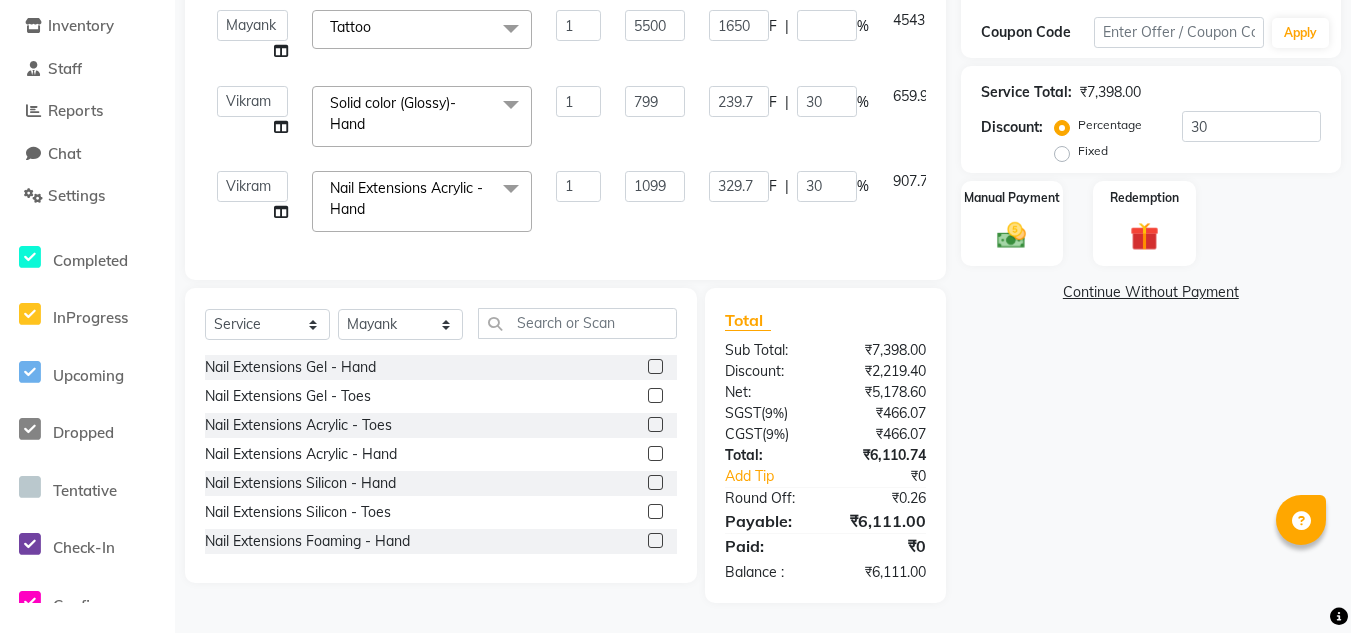 click on "Name: [FIRST] [LAST] Membership: No Active Membership Total Visits: Card on file: 0 Last Visit: - Points: 0 Coupon Code Apply Service Total: ₹7,398.00 Discount: Percentage Fixed 30 Manual Payment Redemption Continue Without Payment" 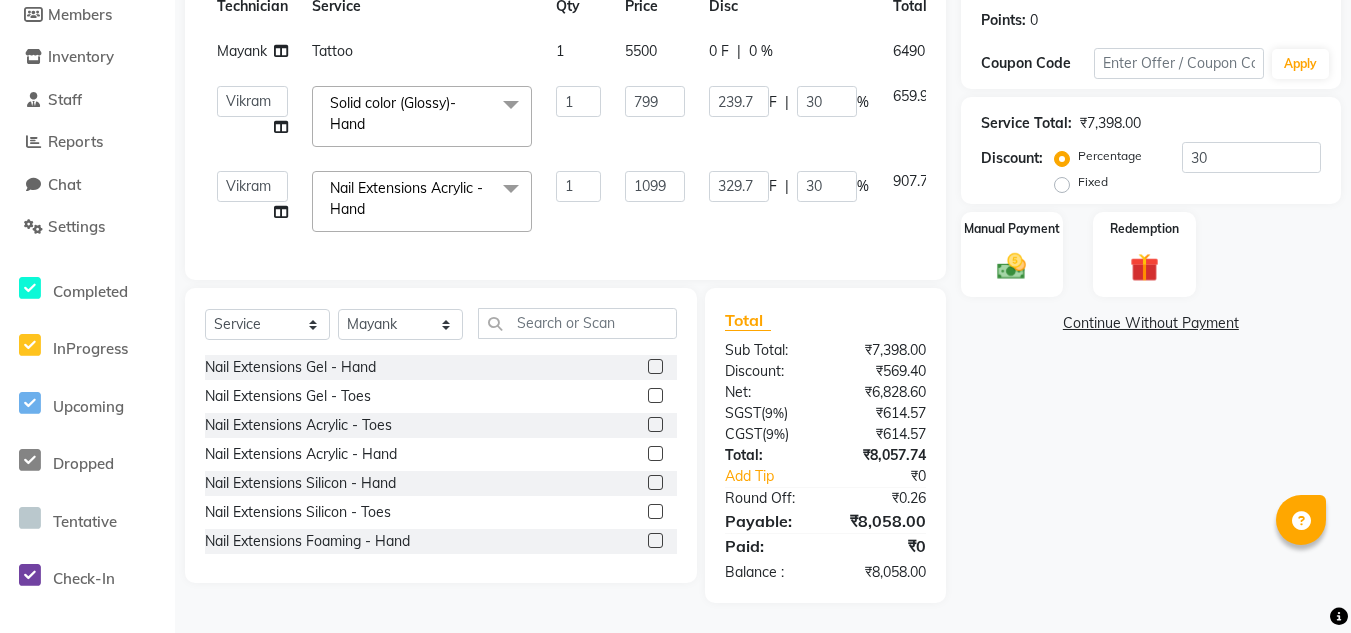 scroll, scrollTop: 316, scrollLeft: 0, axis: vertical 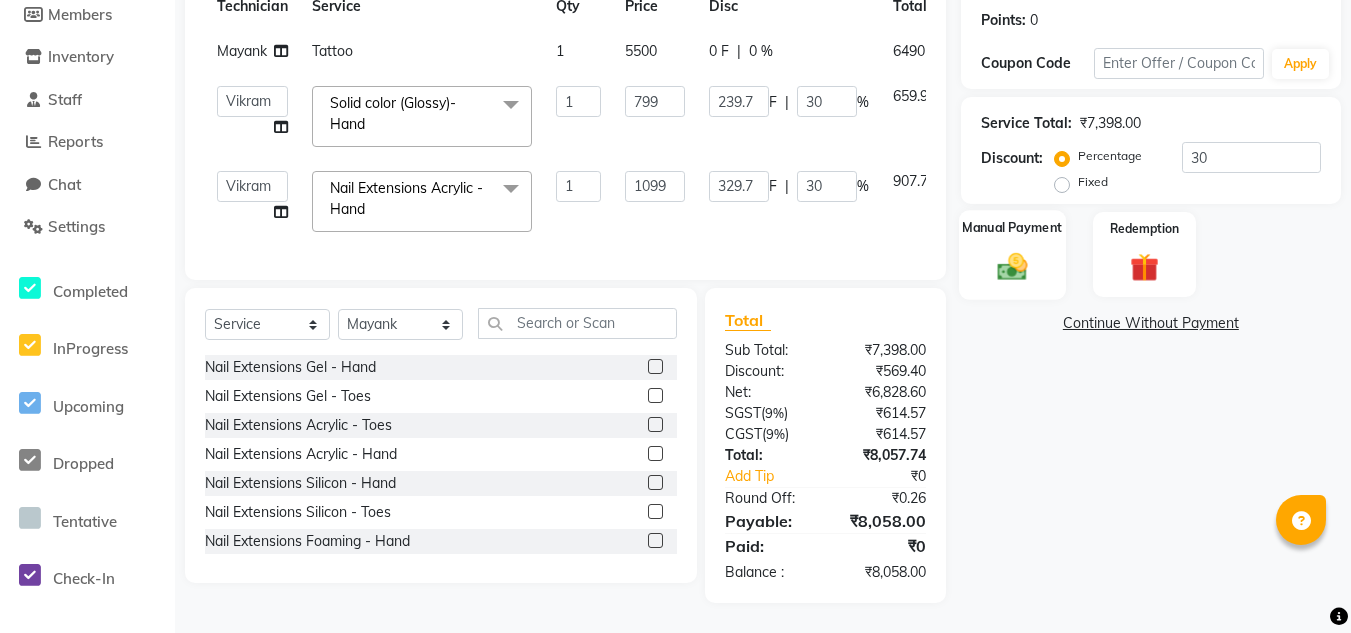 click 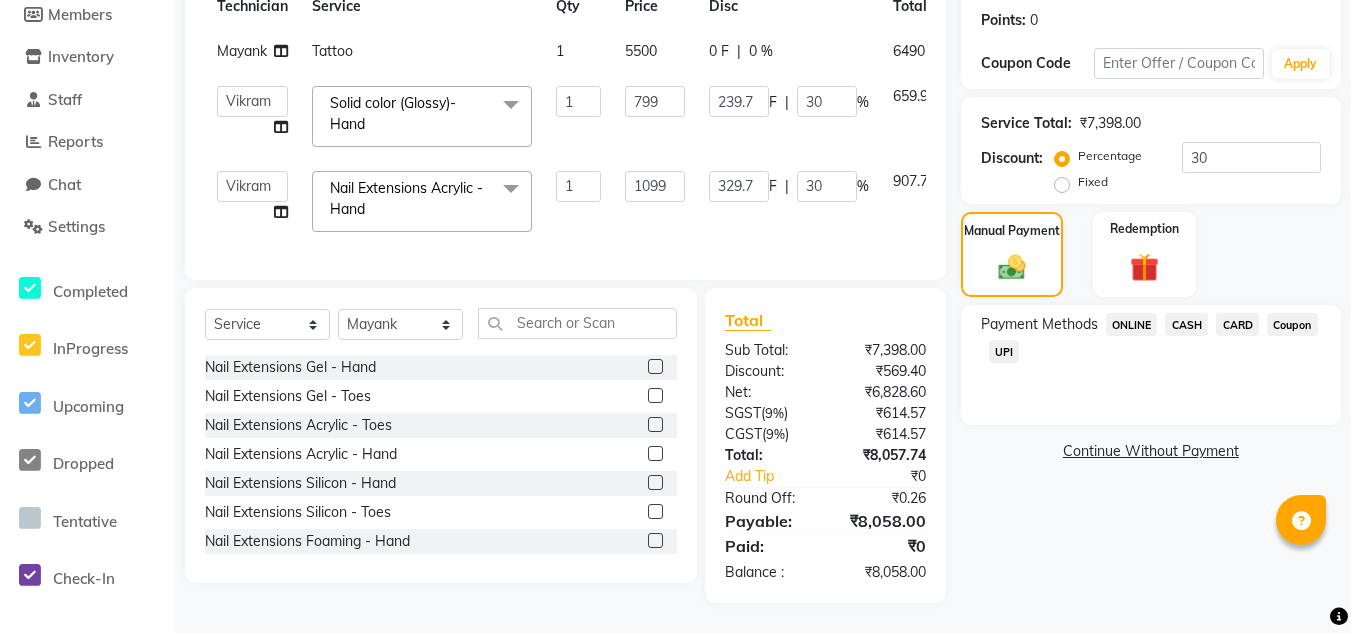 click on "UPI" 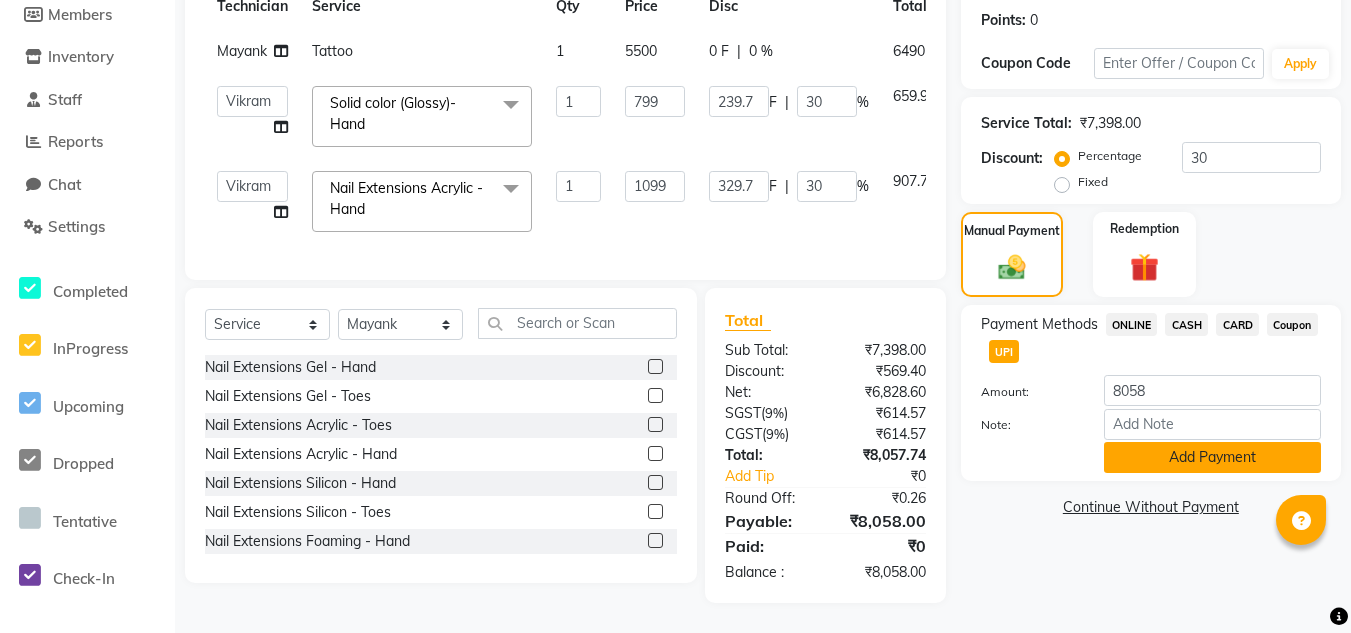 click on "Add Payment" 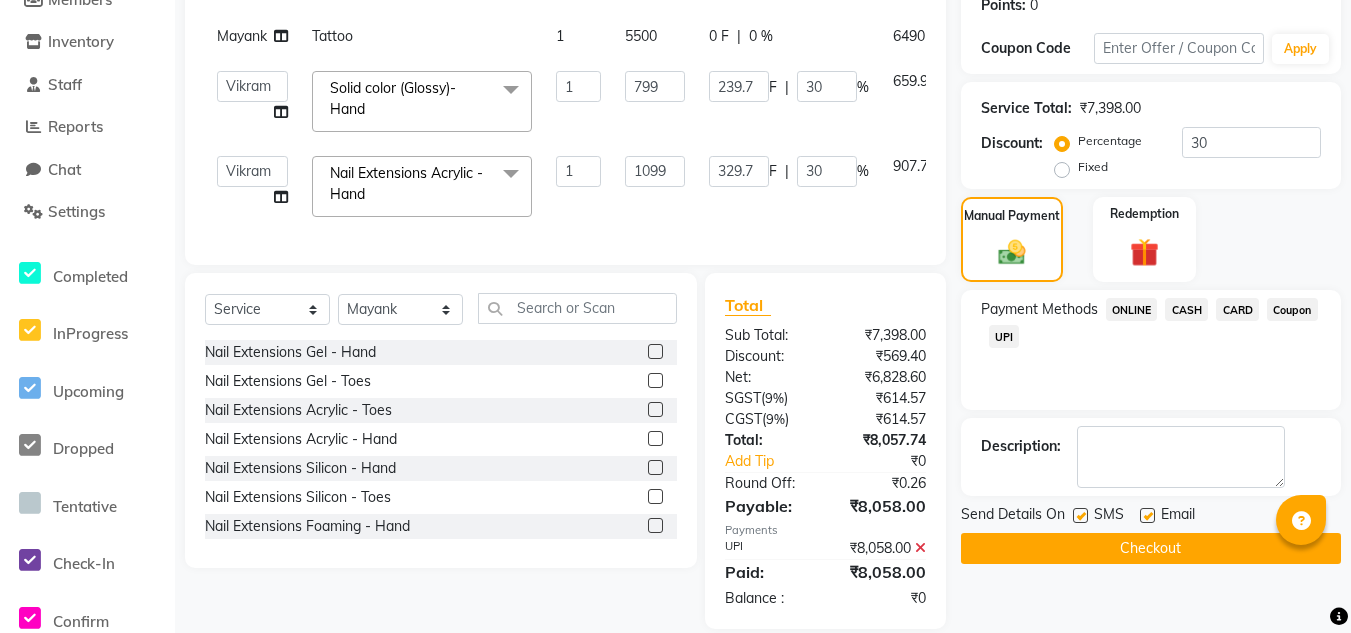 click on "Checkout" 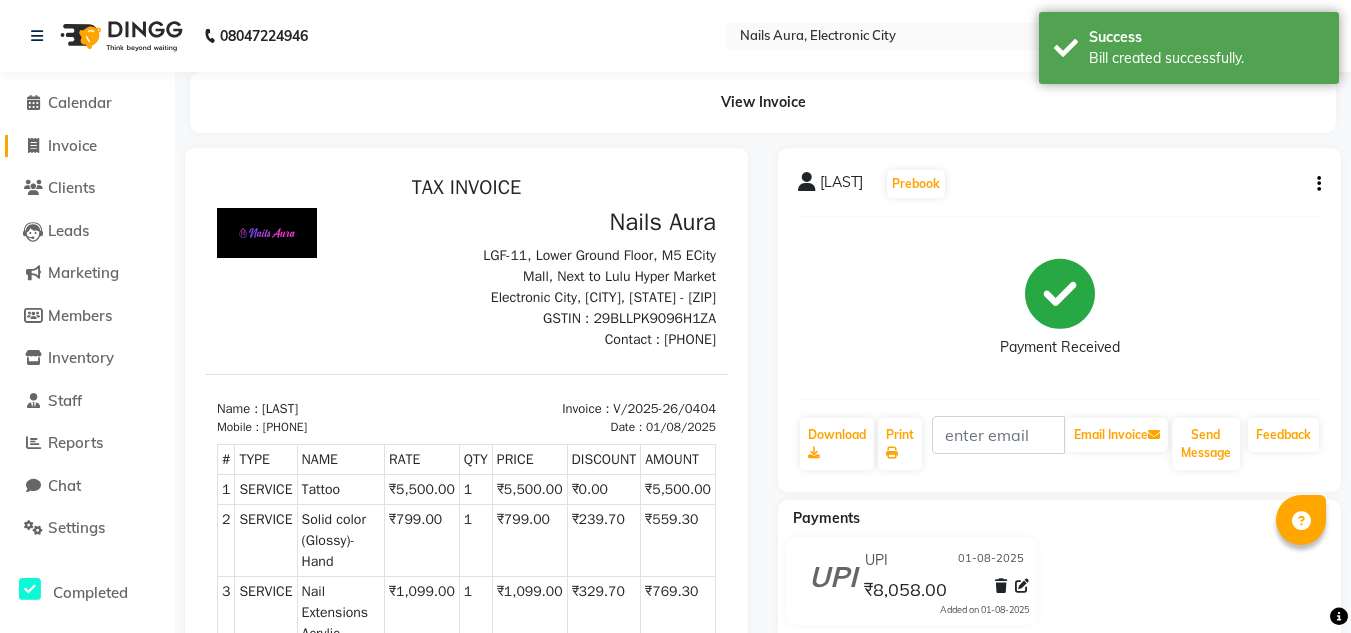 scroll, scrollTop: 0, scrollLeft: 0, axis: both 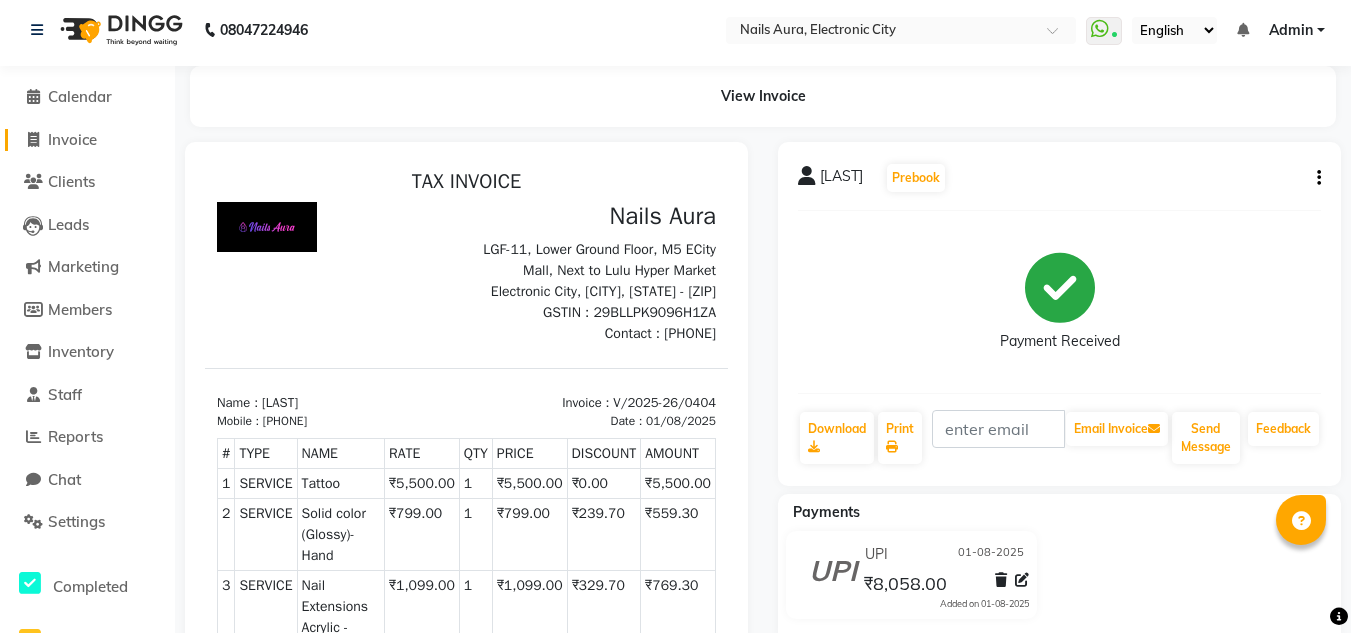 click on "Invoice" 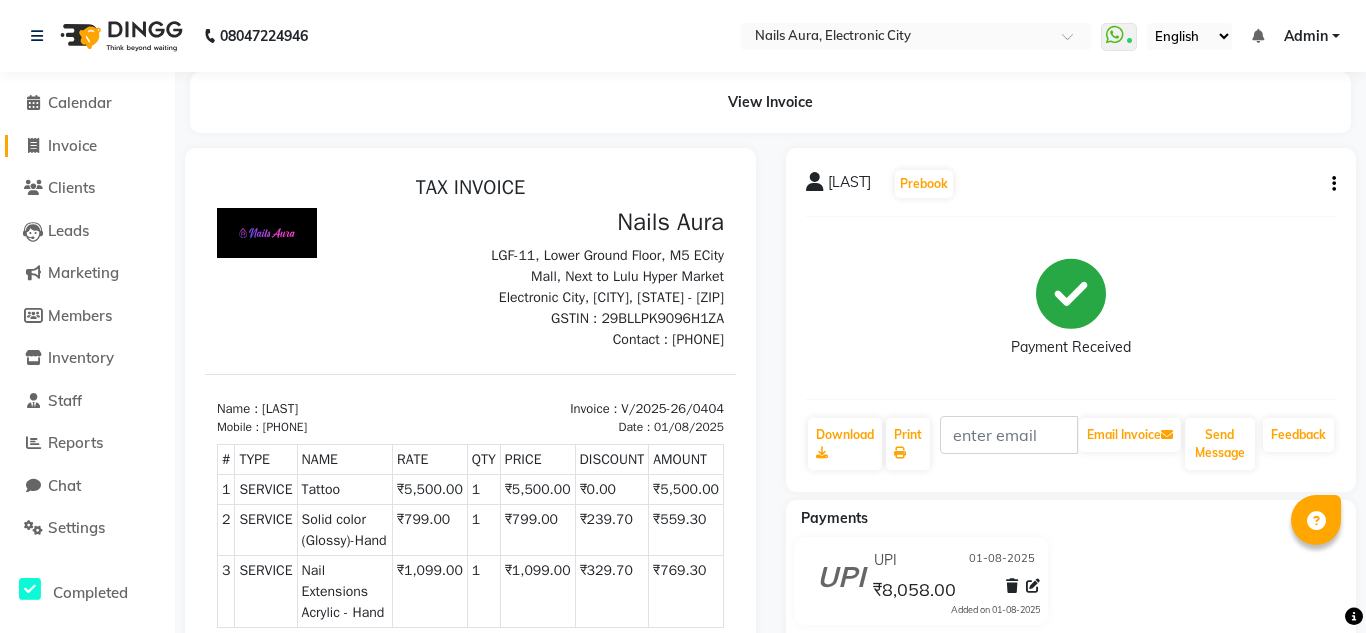 select on "8179" 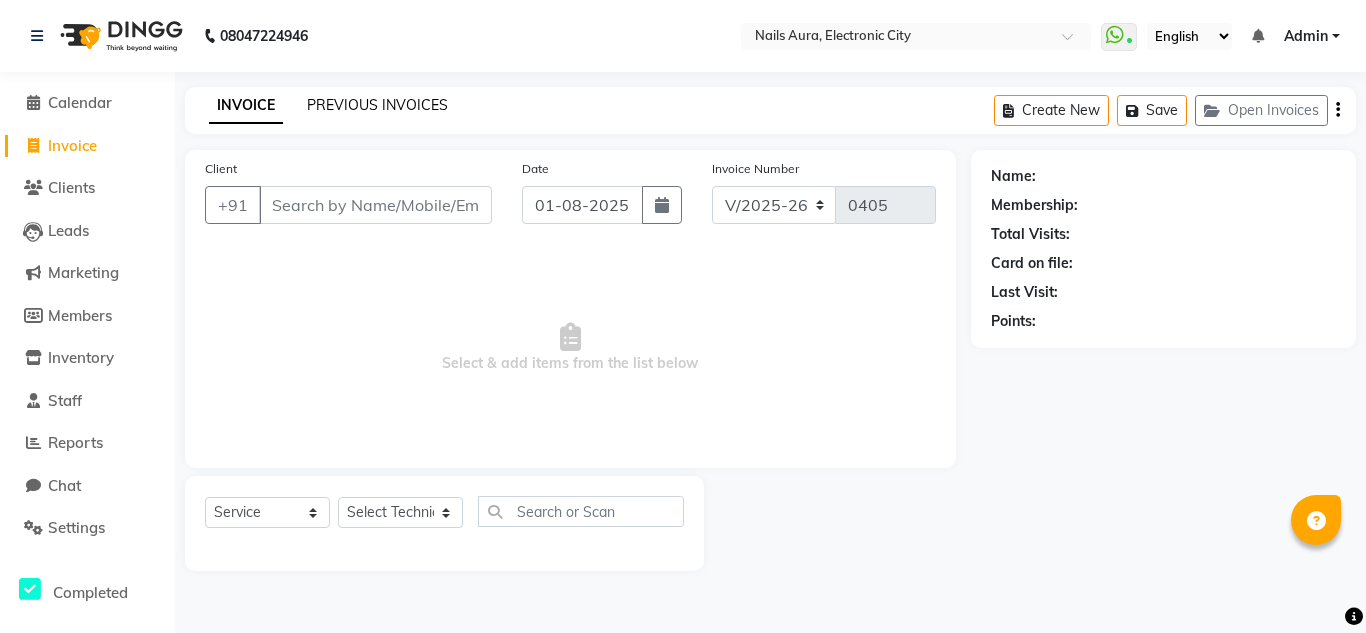 click on "PREVIOUS INVOICES" 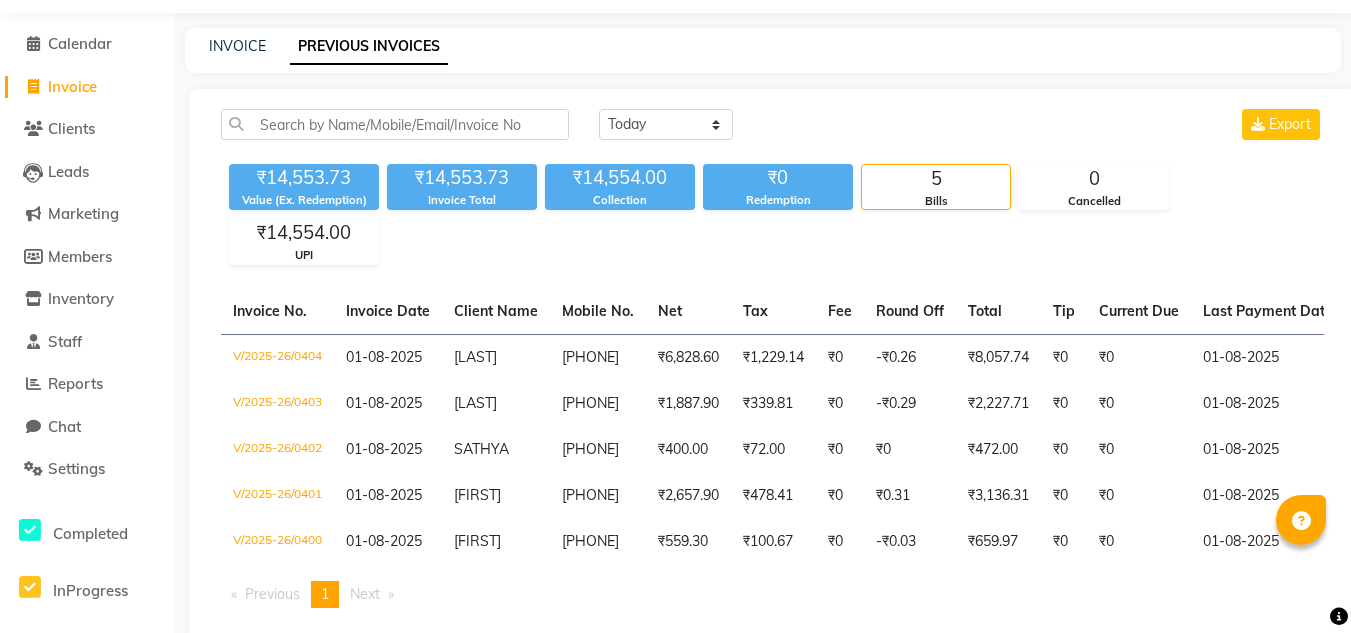 scroll, scrollTop: 115, scrollLeft: 0, axis: vertical 